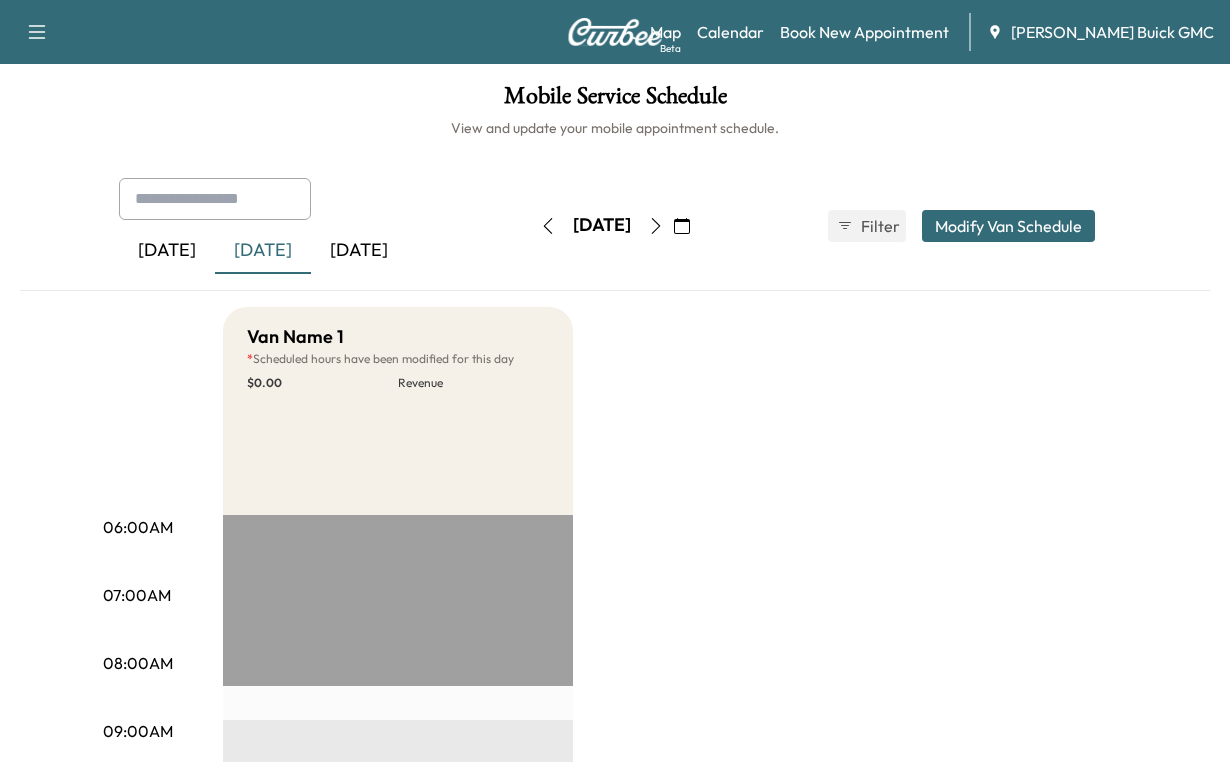 scroll, scrollTop: 0, scrollLeft: 0, axis: both 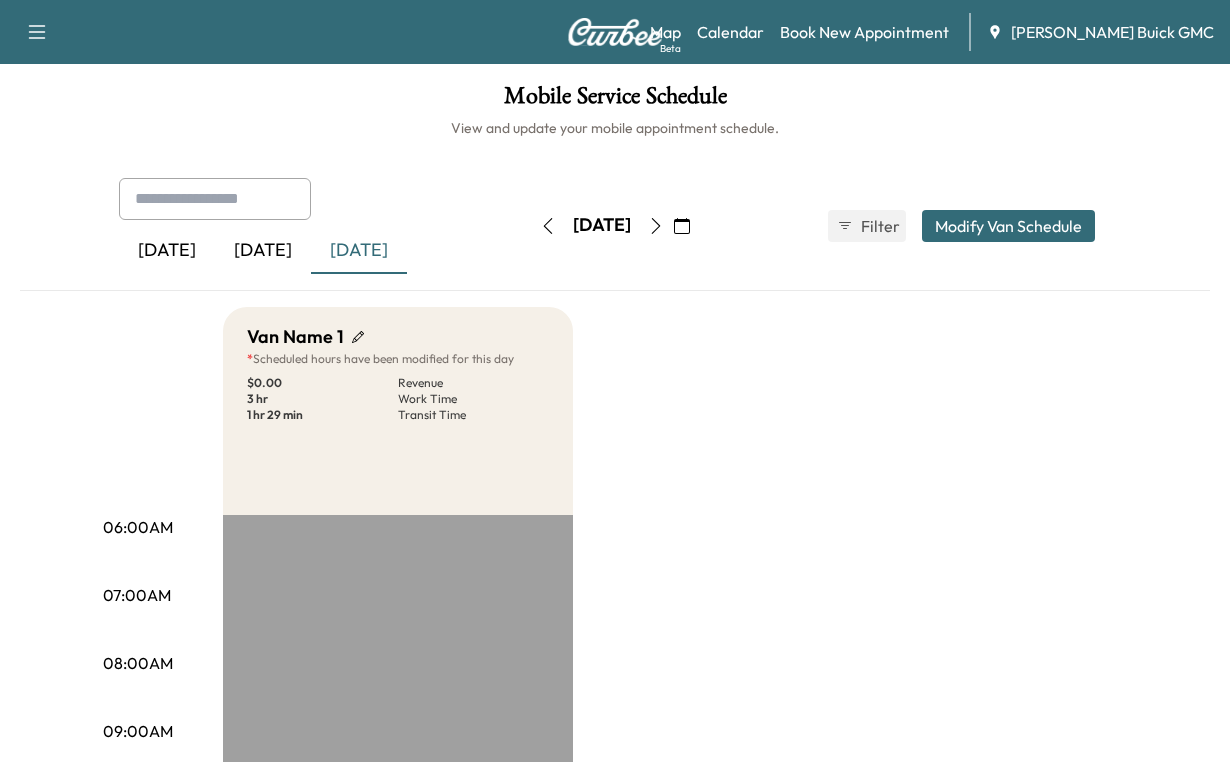 click 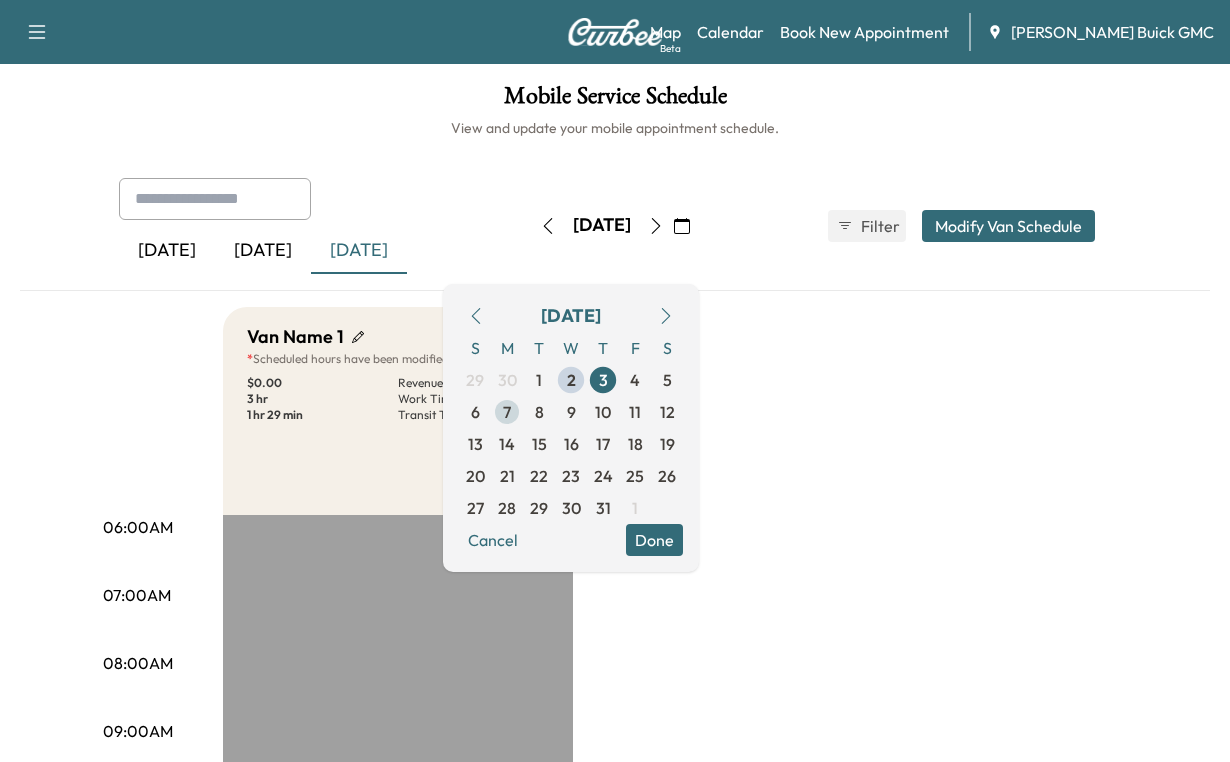 click on "7" at bounding box center (507, 412) 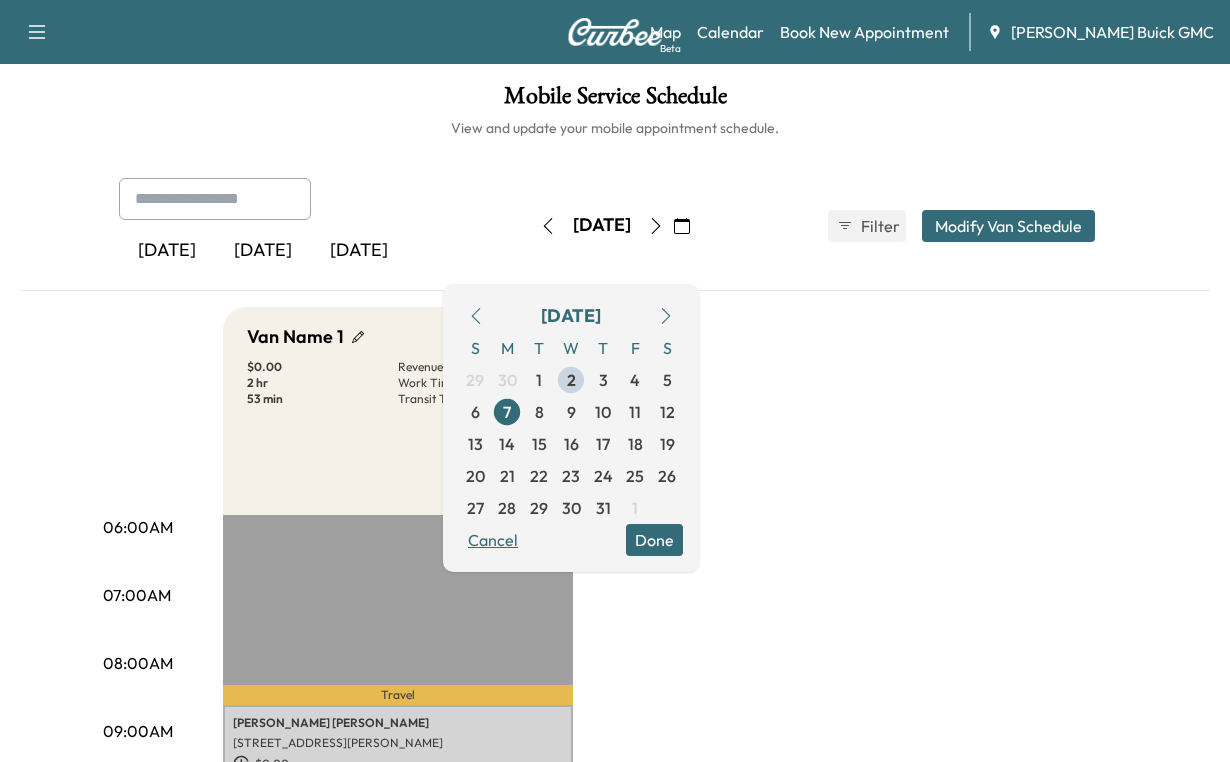 click on "Cancel" at bounding box center (493, 540) 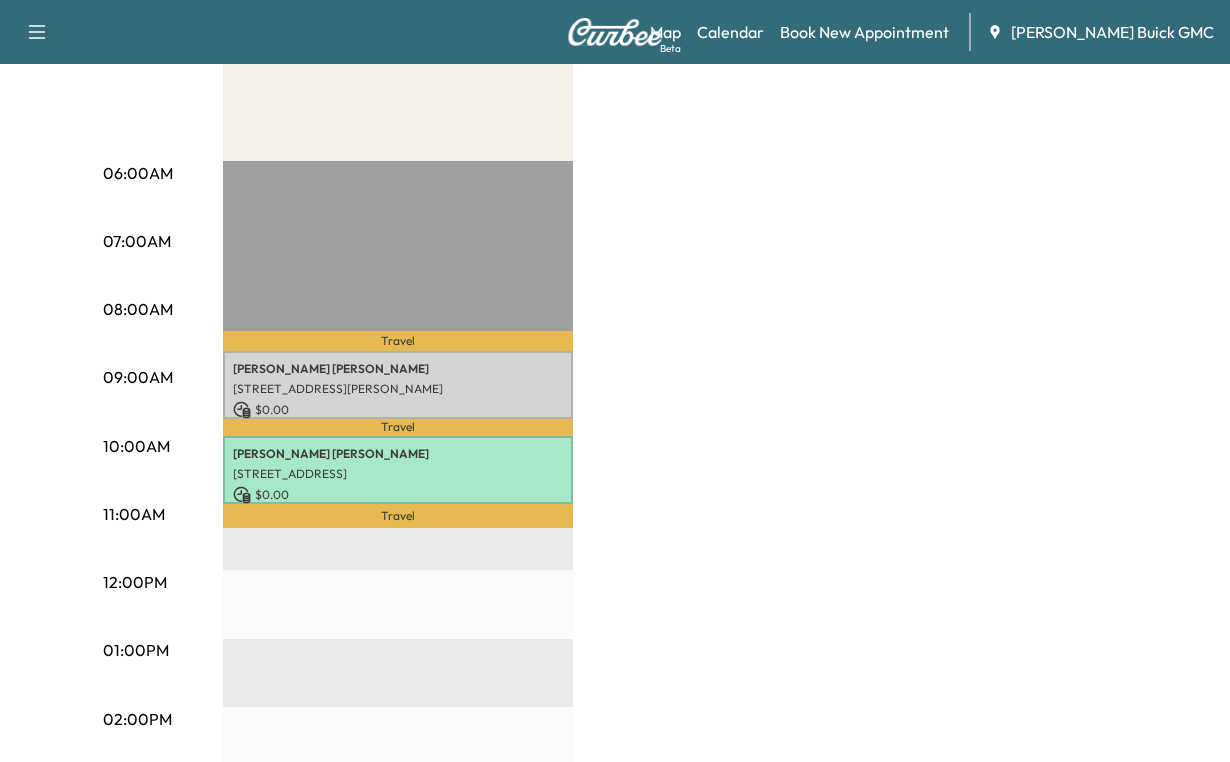 scroll, scrollTop: 500, scrollLeft: 0, axis: vertical 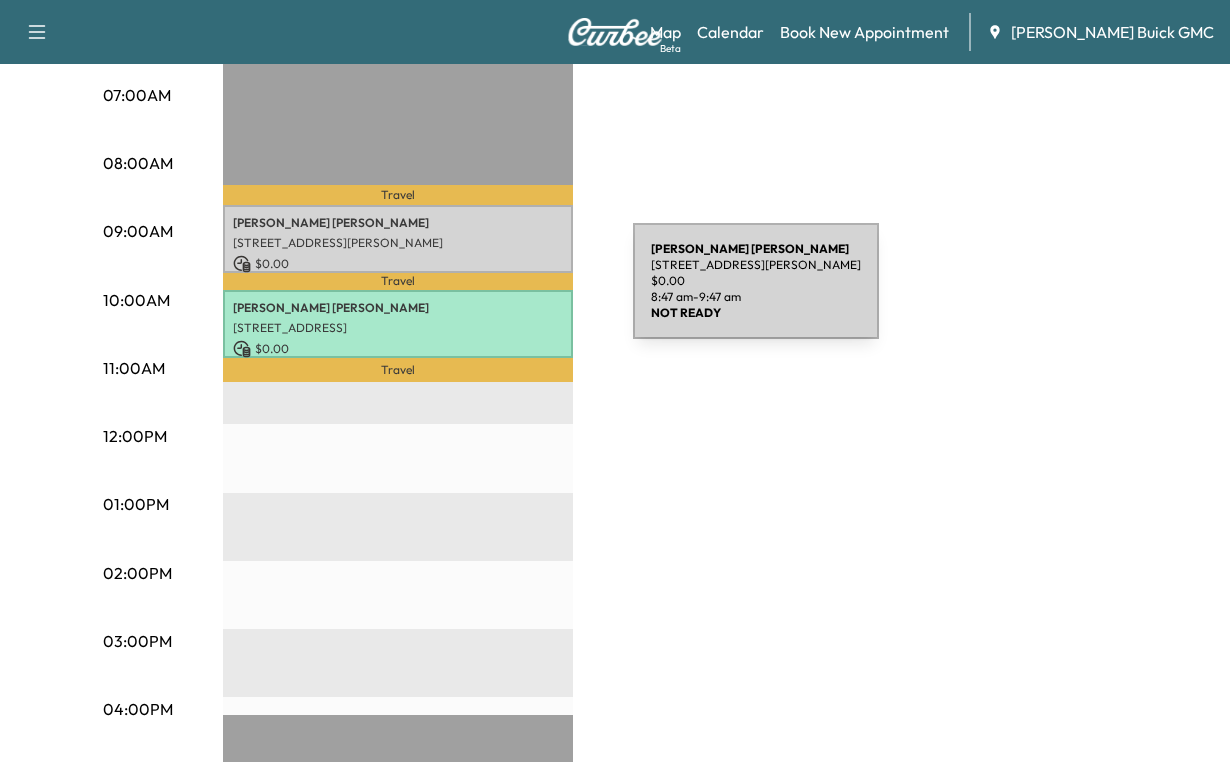 click on "[PERSON_NAME]" at bounding box center [398, 223] 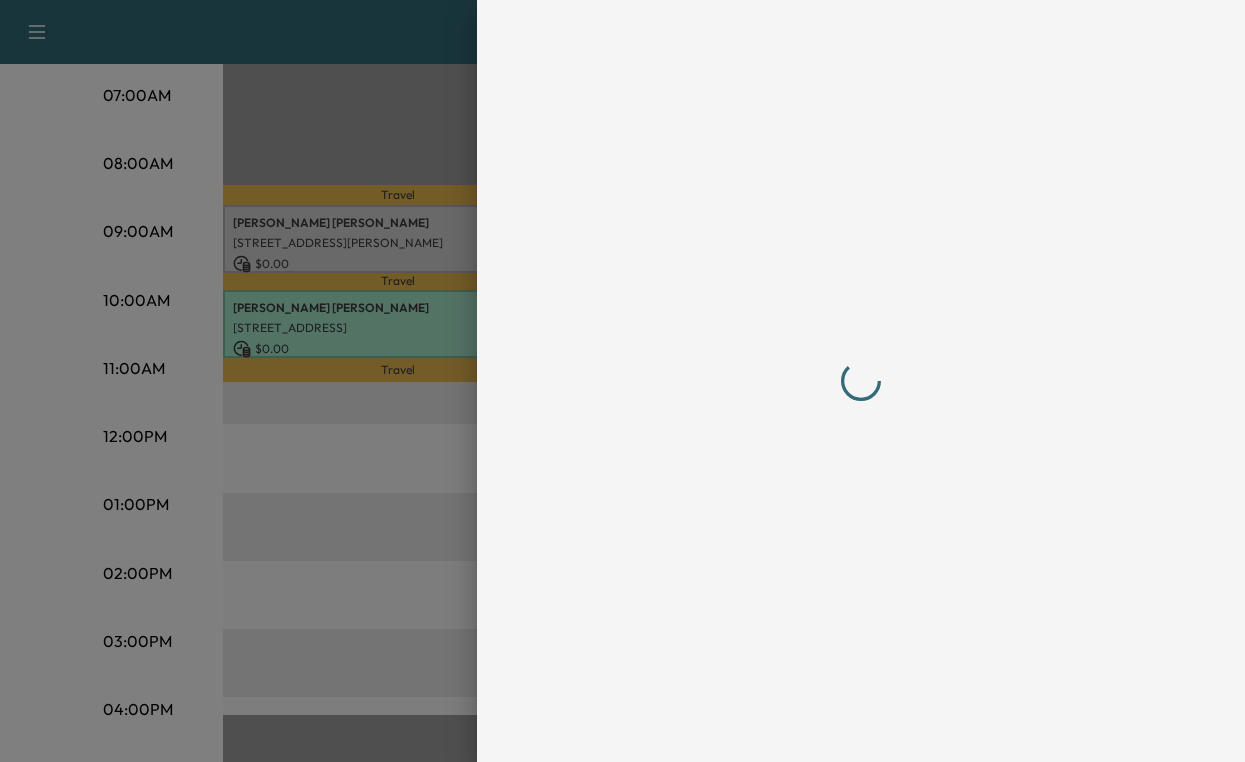 click at bounding box center (861, 381) 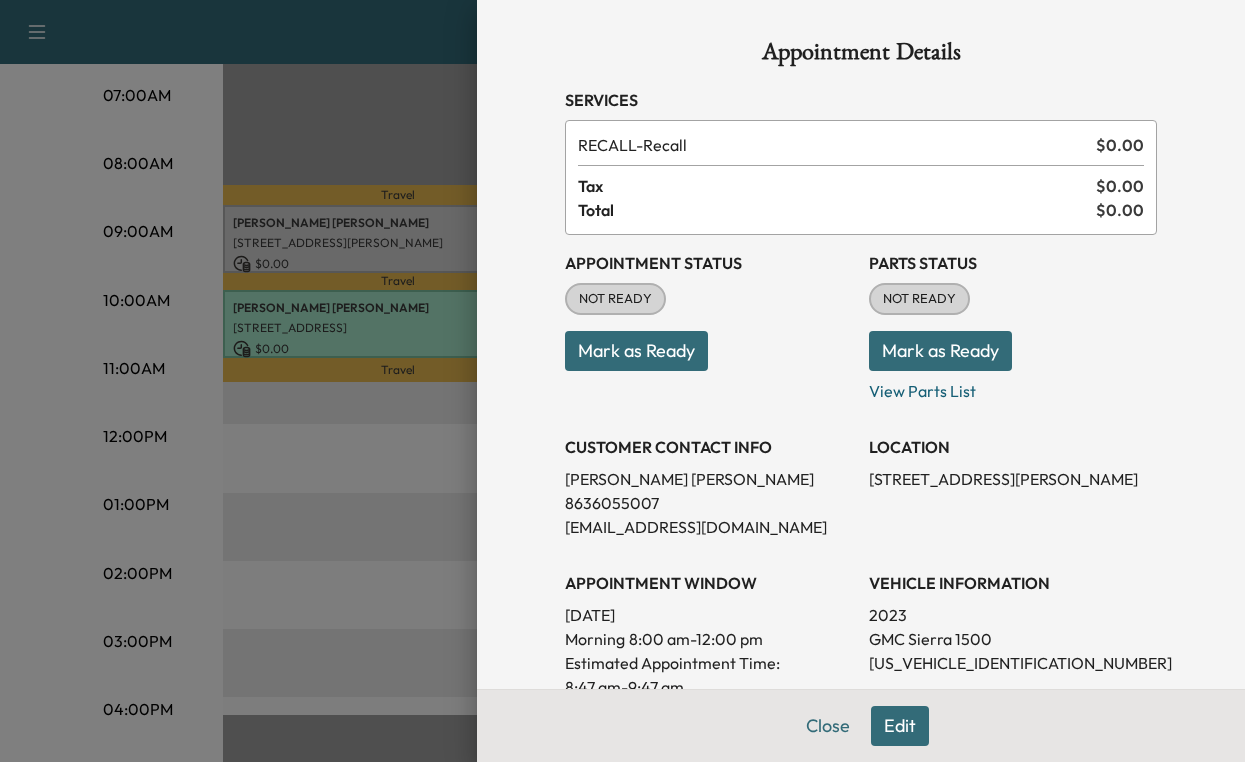 click on "Close" at bounding box center [828, 726] 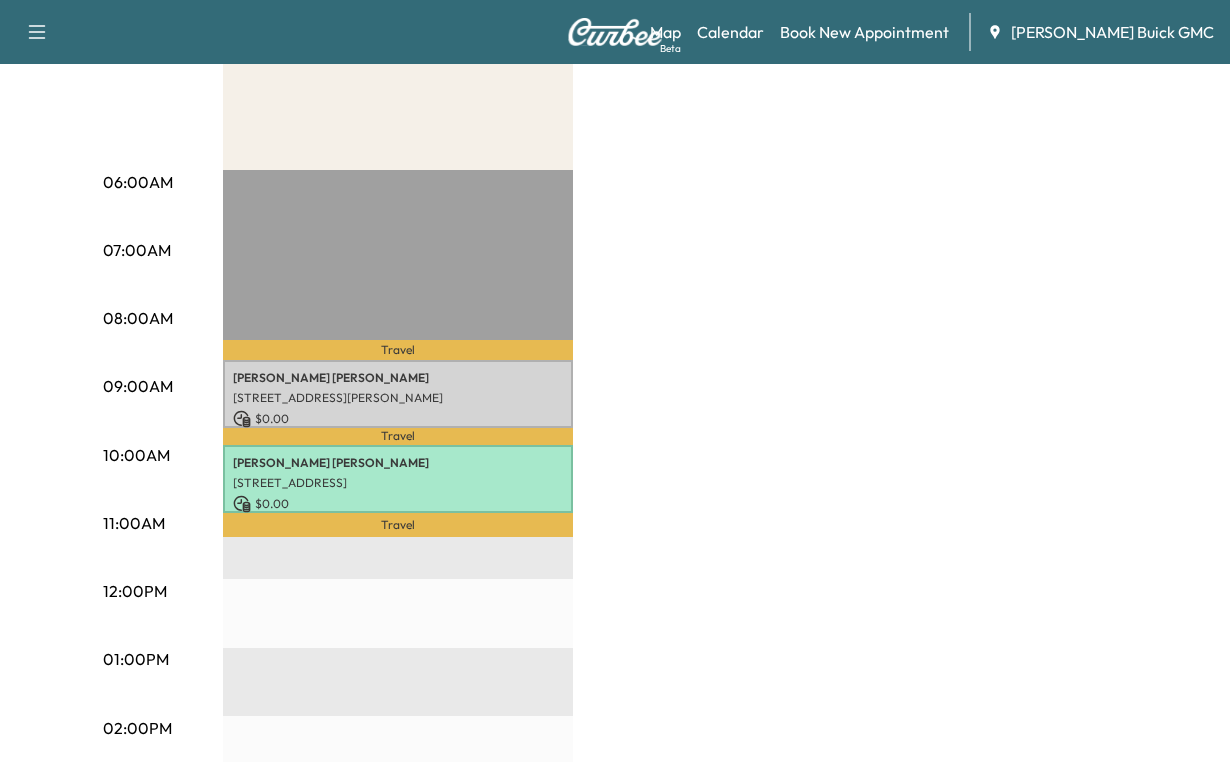 scroll, scrollTop: 300, scrollLeft: 0, axis: vertical 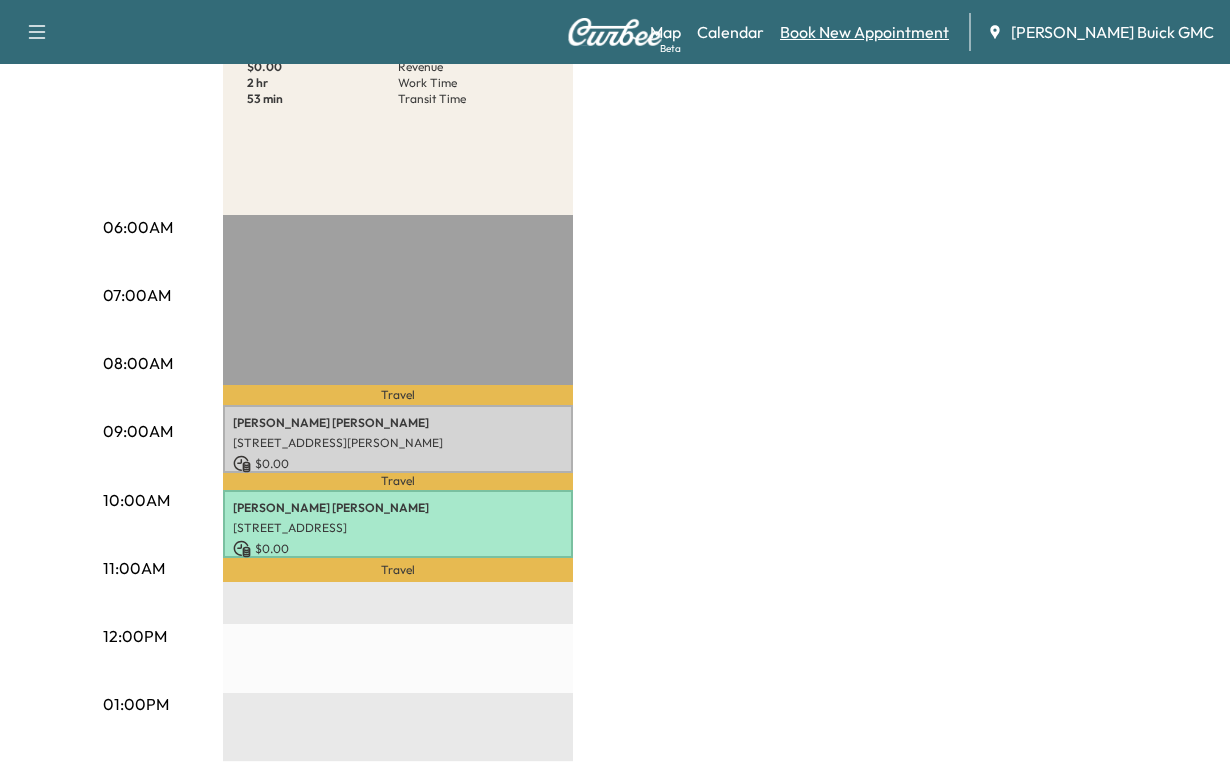 click on "Book New Appointment" at bounding box center [864, 32] 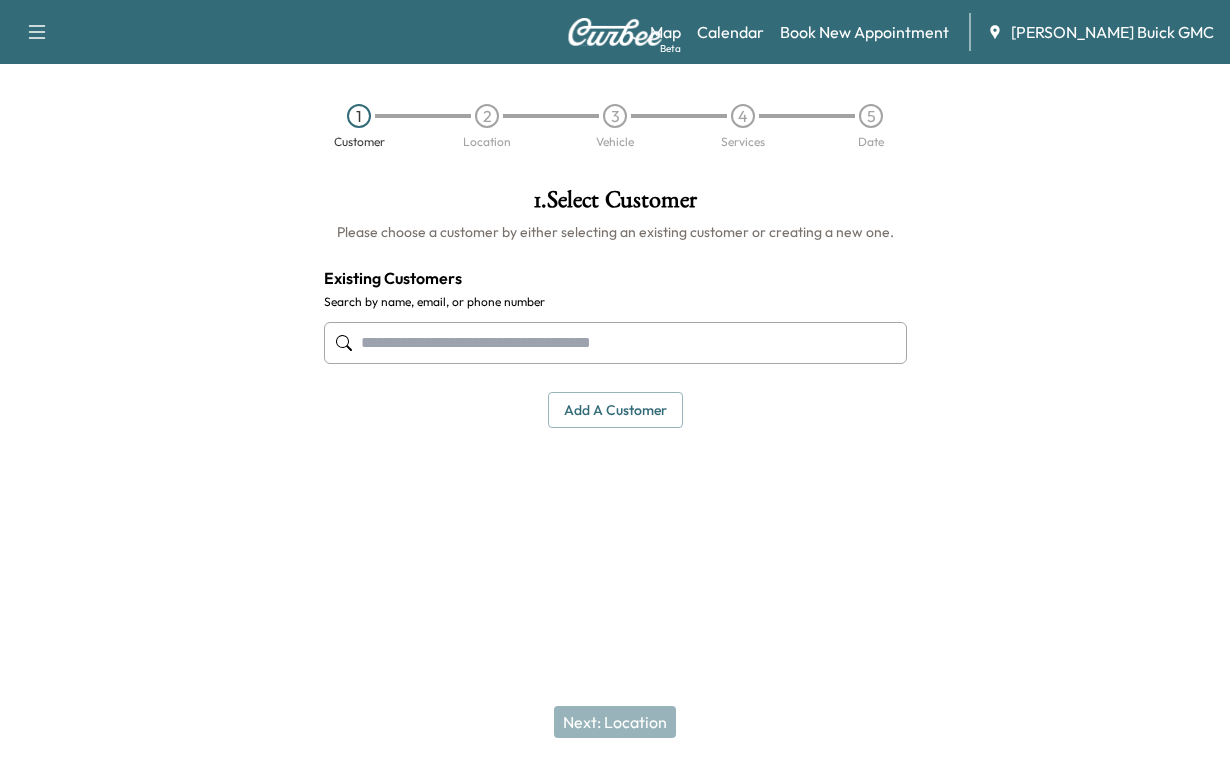 scroll, scrollTop: 0, scrollLeft: 0, axis: both 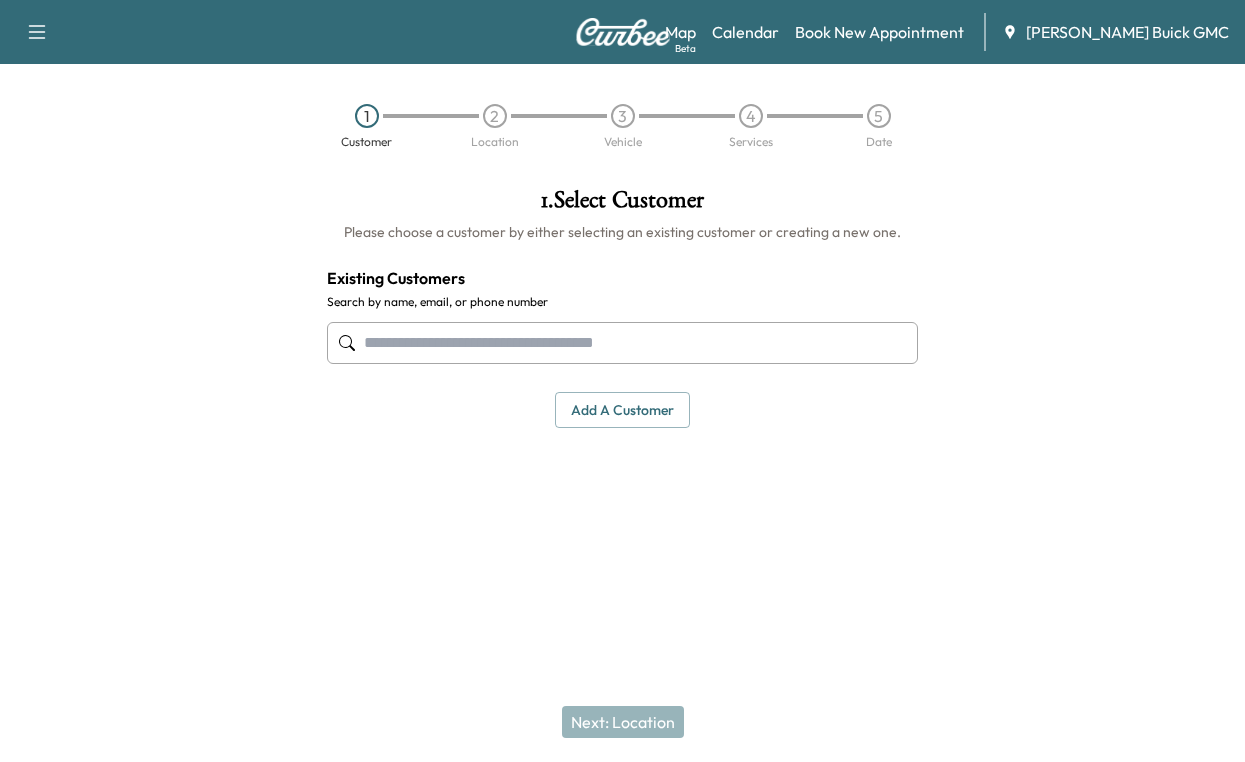 click at bounding box center (622, 343) 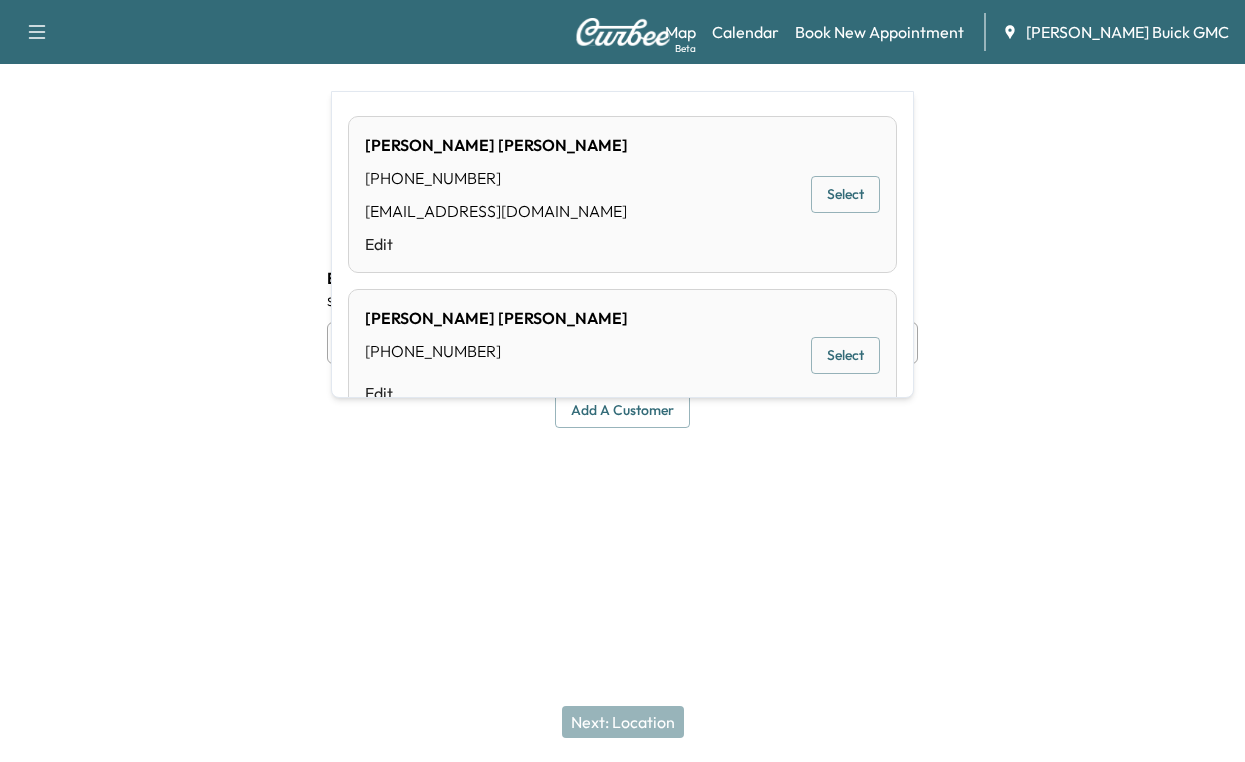 click on "Select" at bounding box center (845, 194) 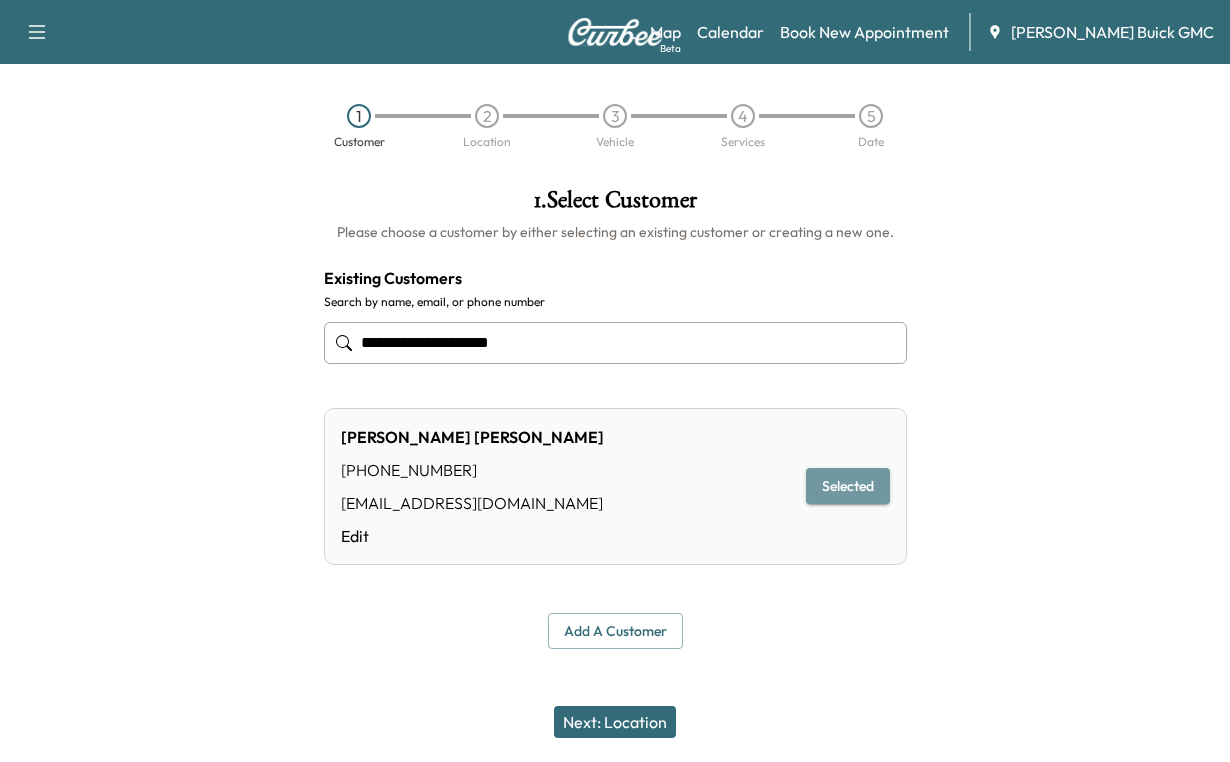 click on "Selected" at bounding box center [848, 486] 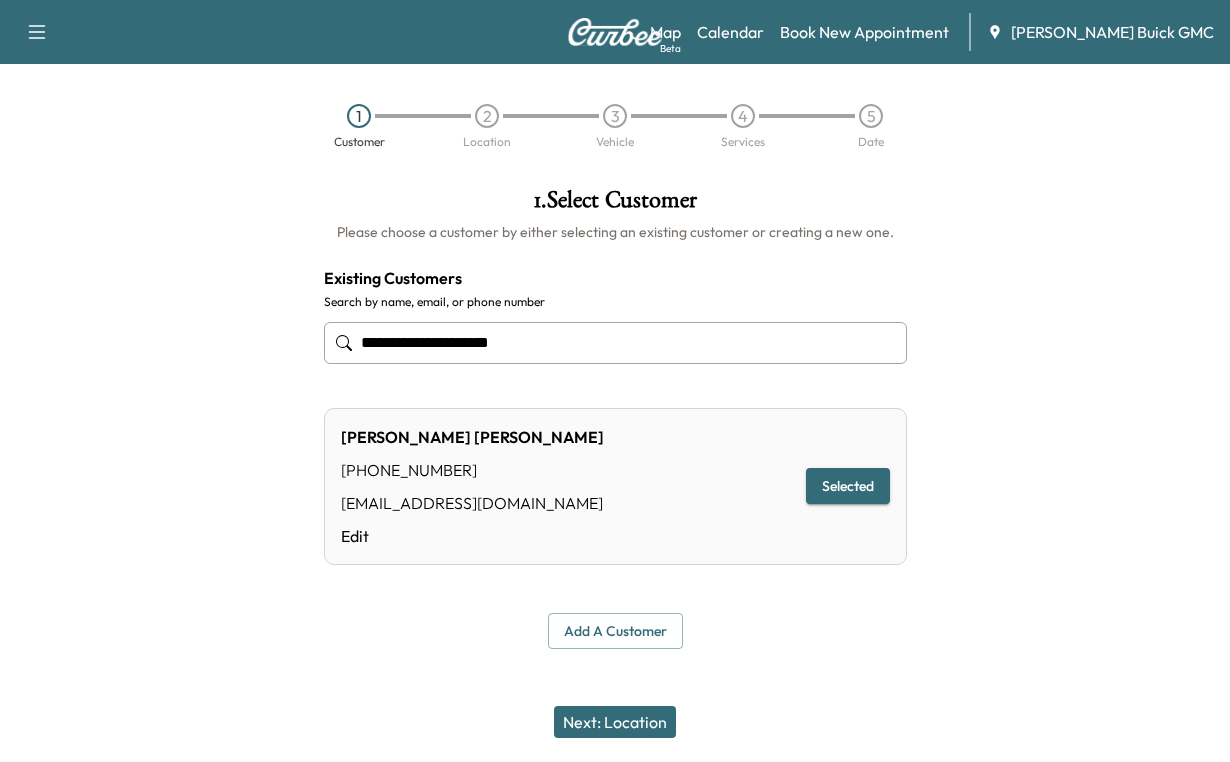 click on "Next: Location" at bounding box center (615, 722) 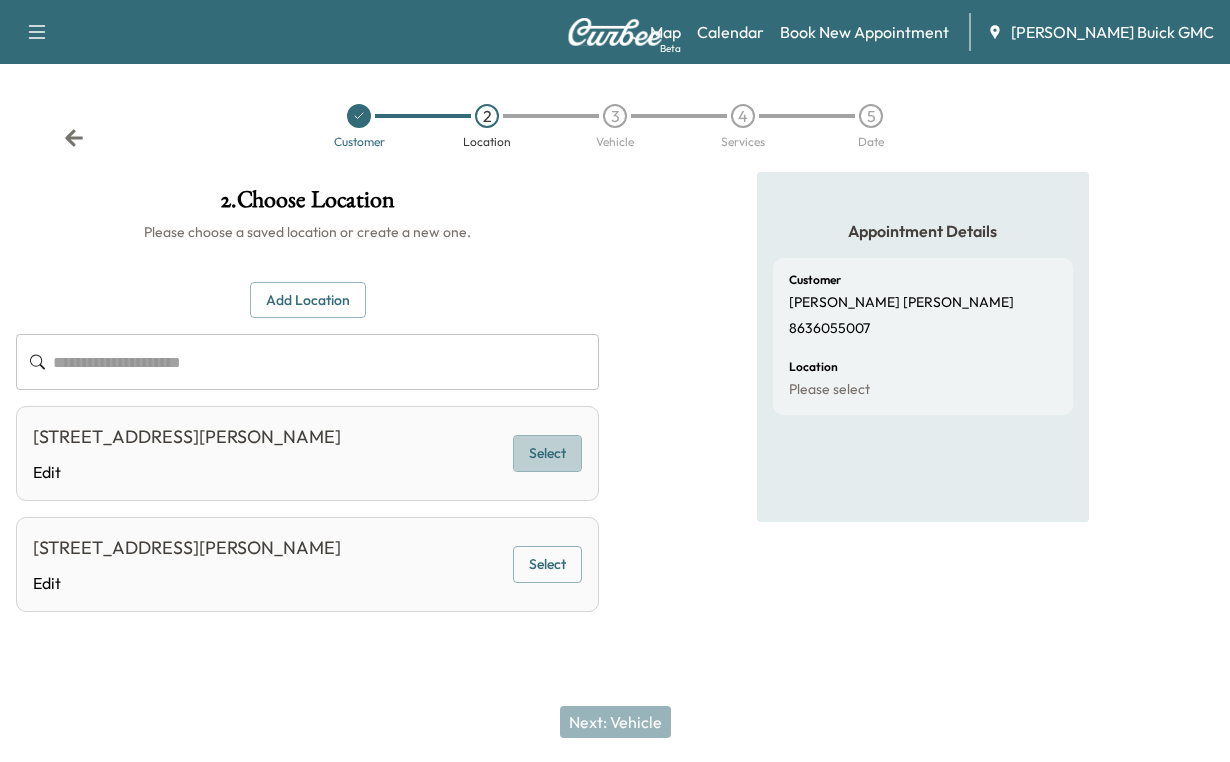 click on "Select" at bounding box center [547, 453] 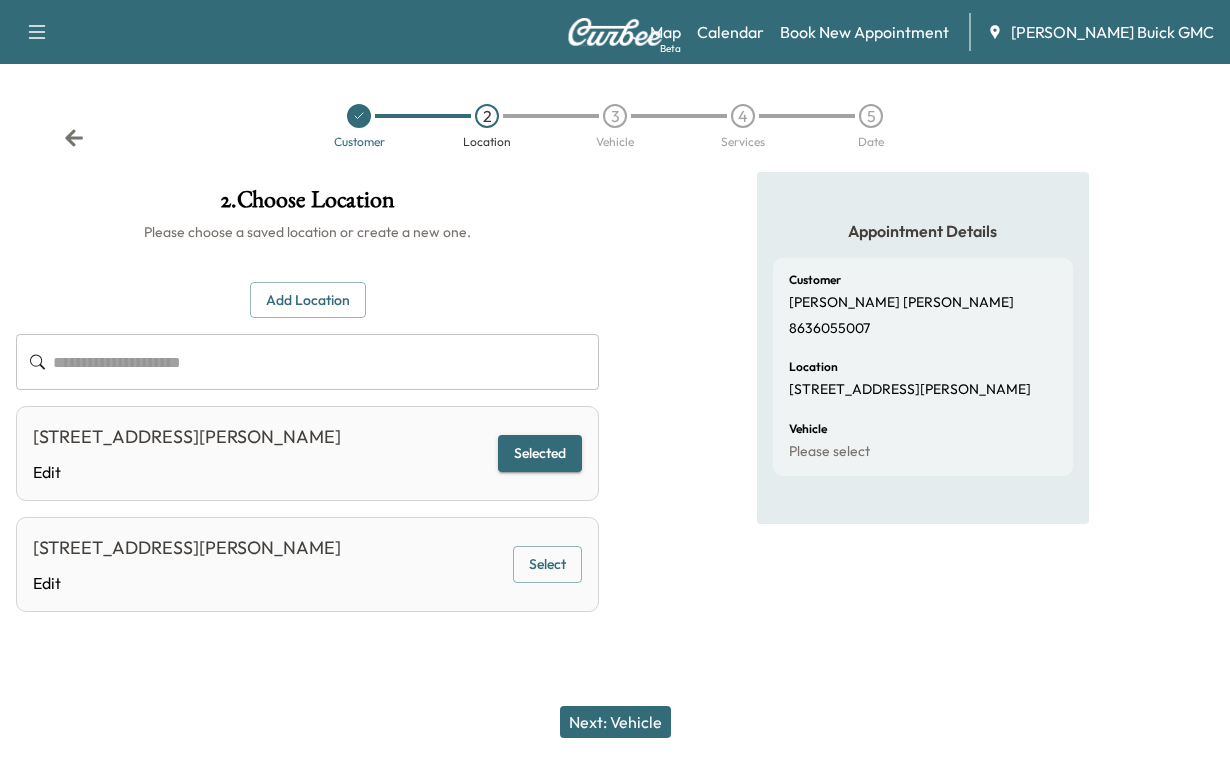 click on "Next: Vehicle" at bounding box center (615, 722) 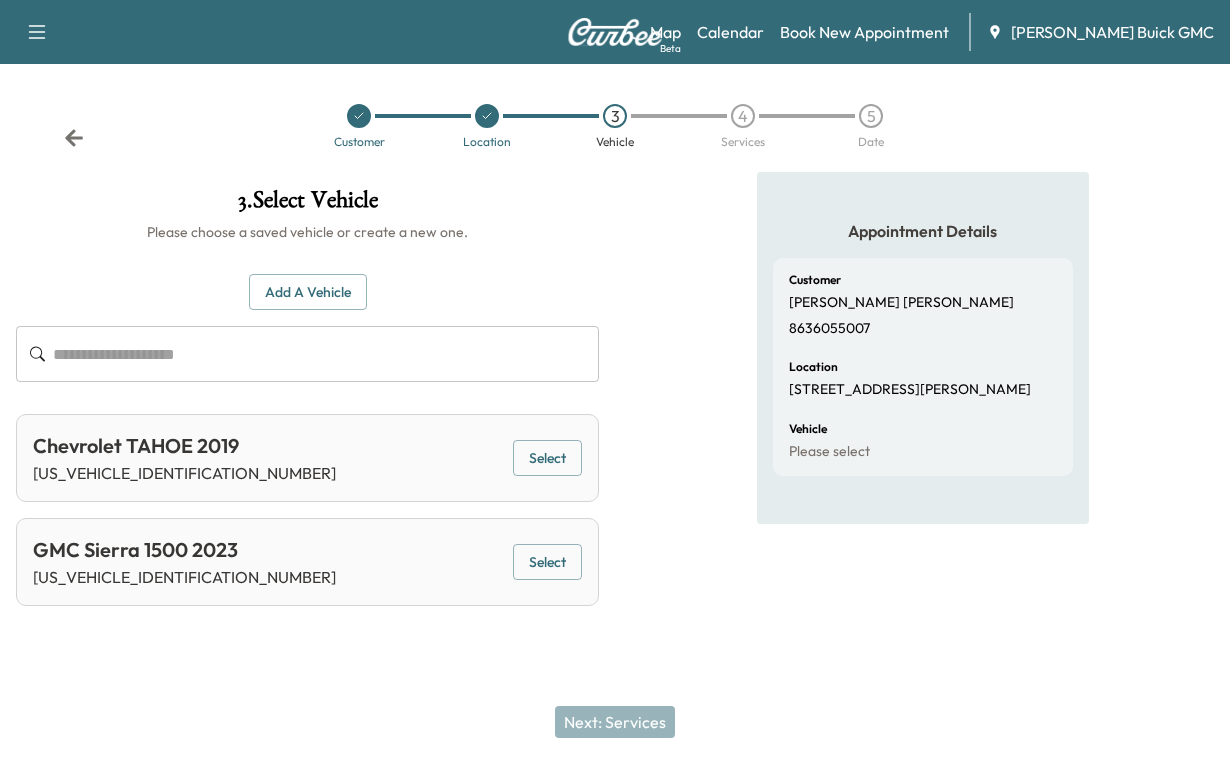 scroll, scrollTop: 54, scrollLeft: 0, axis: vertical 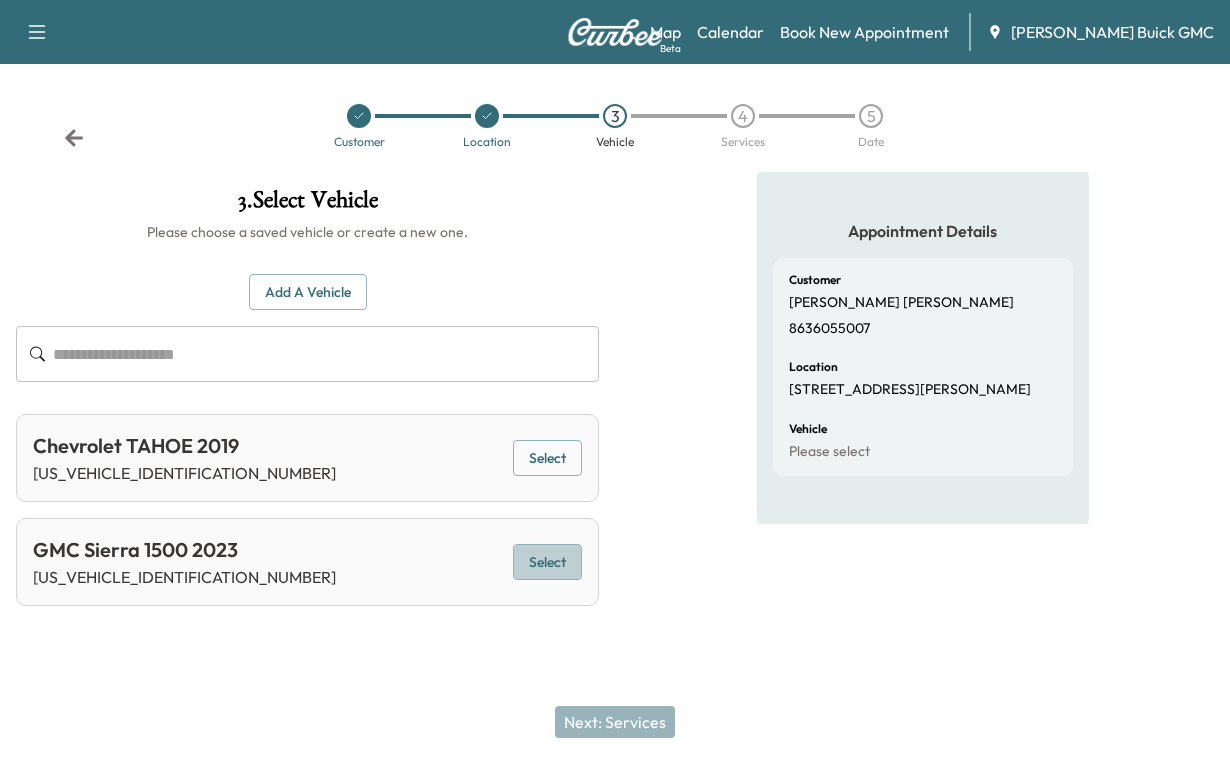click on "Select" at bounding box center [547, 562] 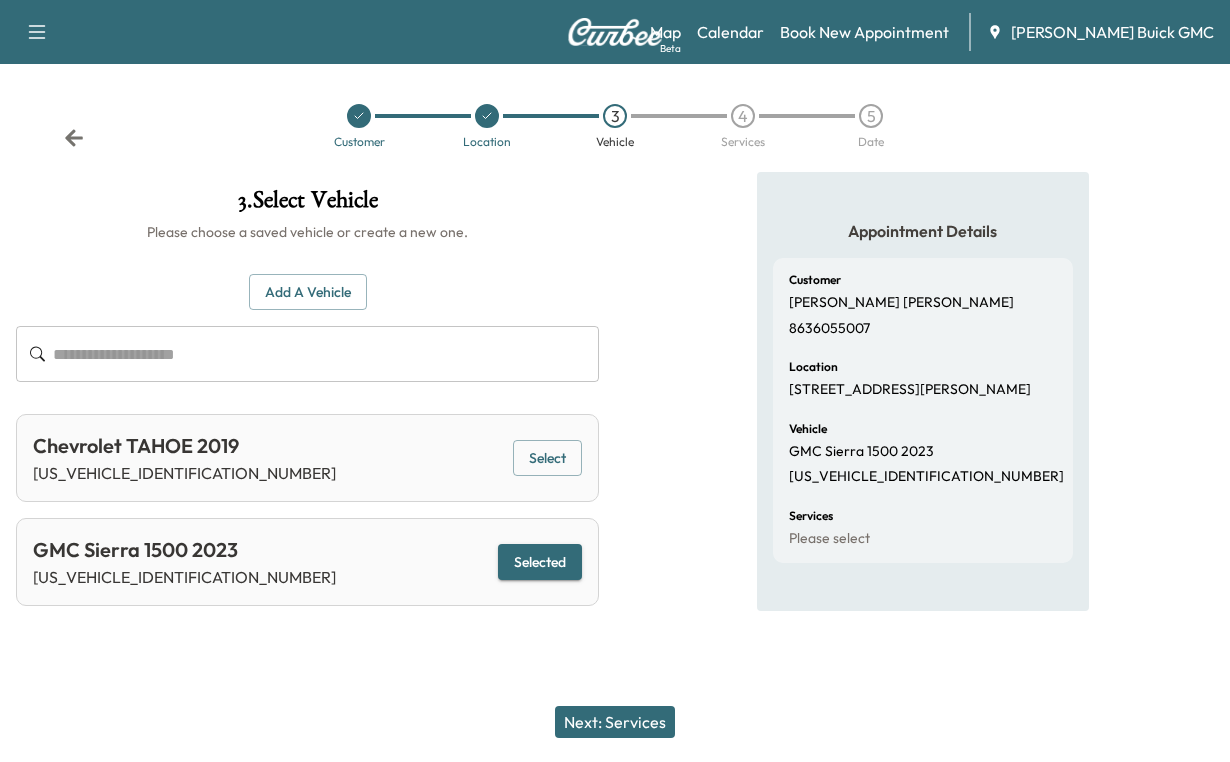 click on "Next: Services" at bounding box center [615, 722] 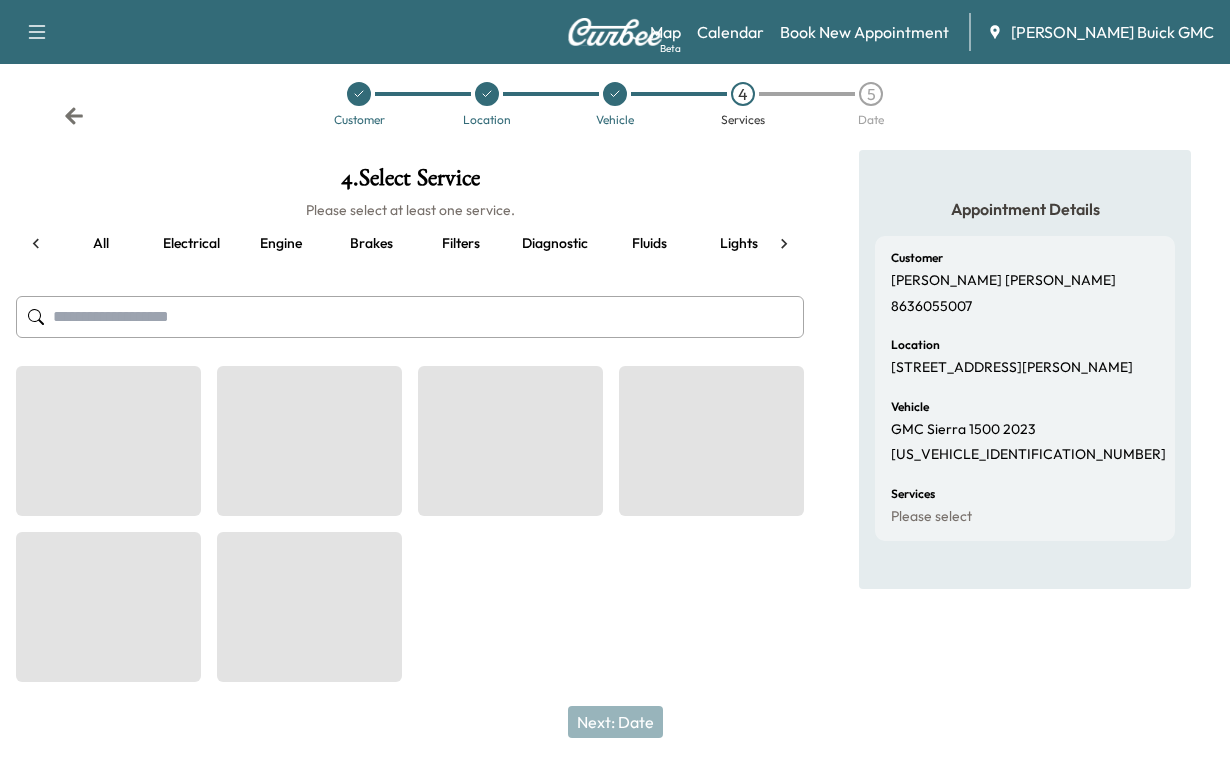 scroll, scrollTop: 0, scrollLeft: 70, axis: horizontal 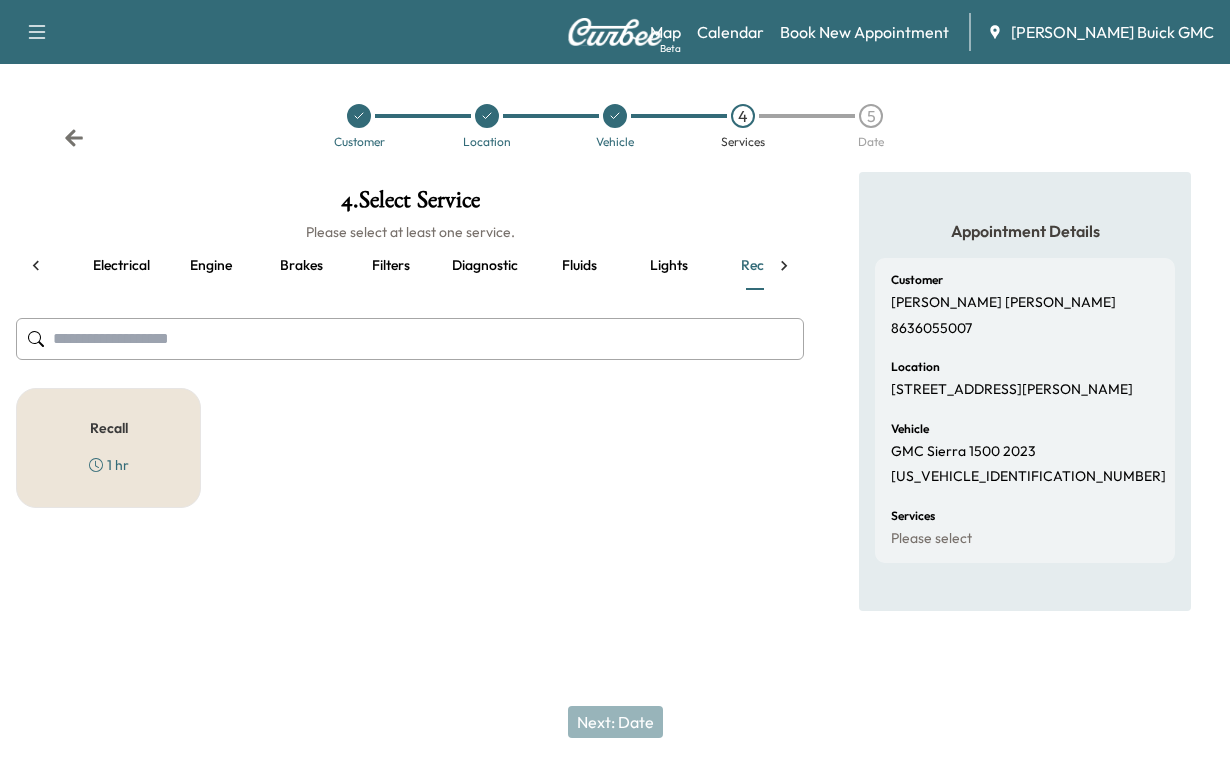 click on "Recall 1 hr" at bounding box center (108, 448) 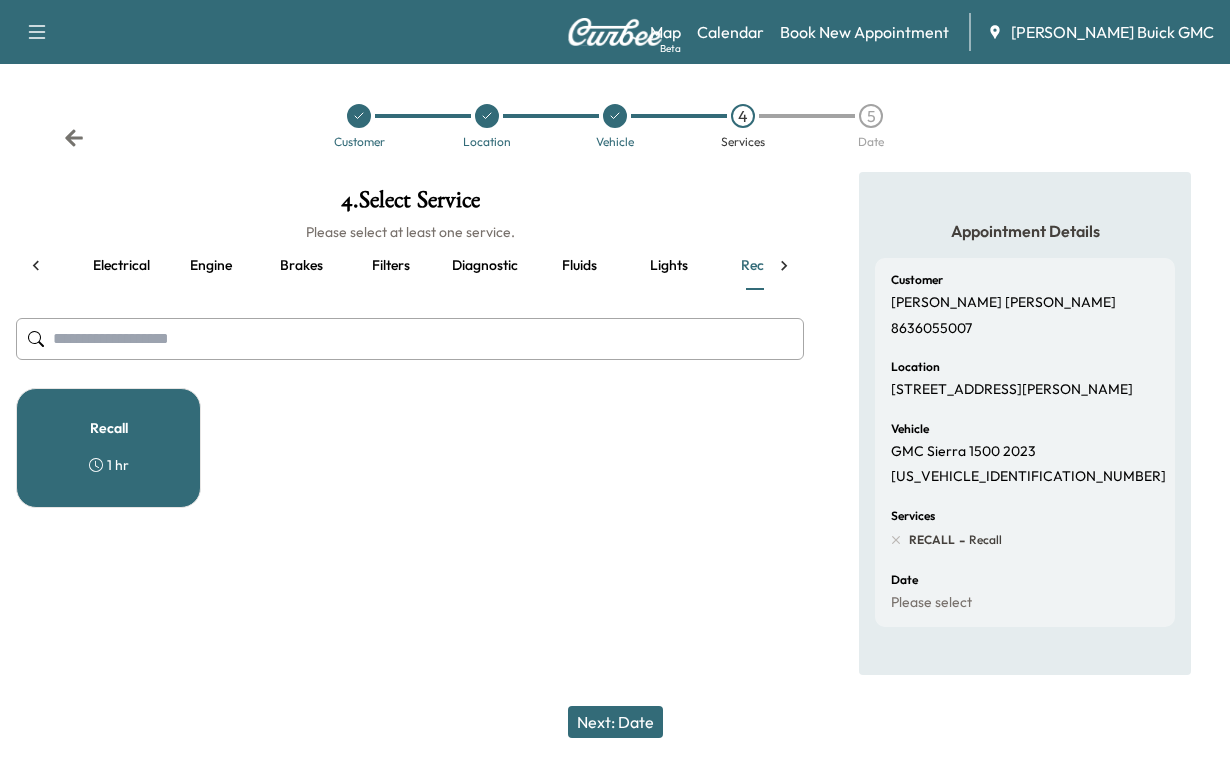 click on "Next: Date" at bounding box center [615, 722] 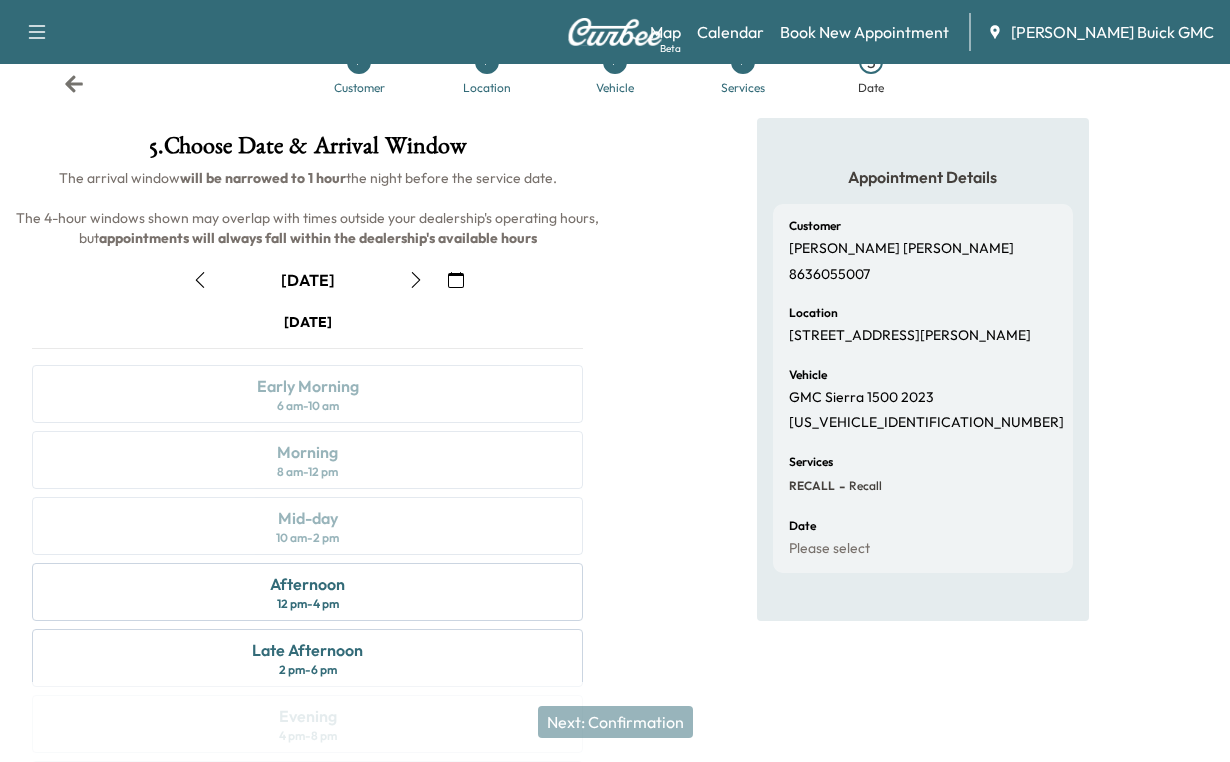 click 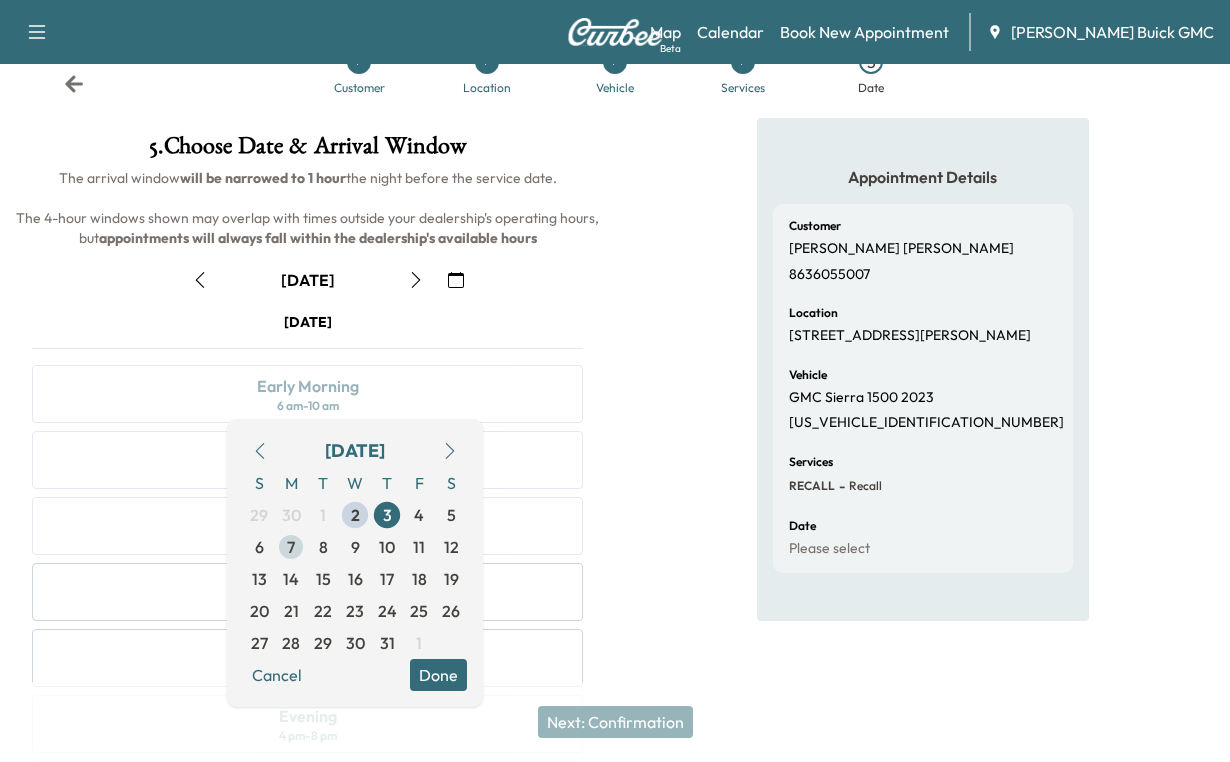 click on "7" at bounding box center (291, 547) 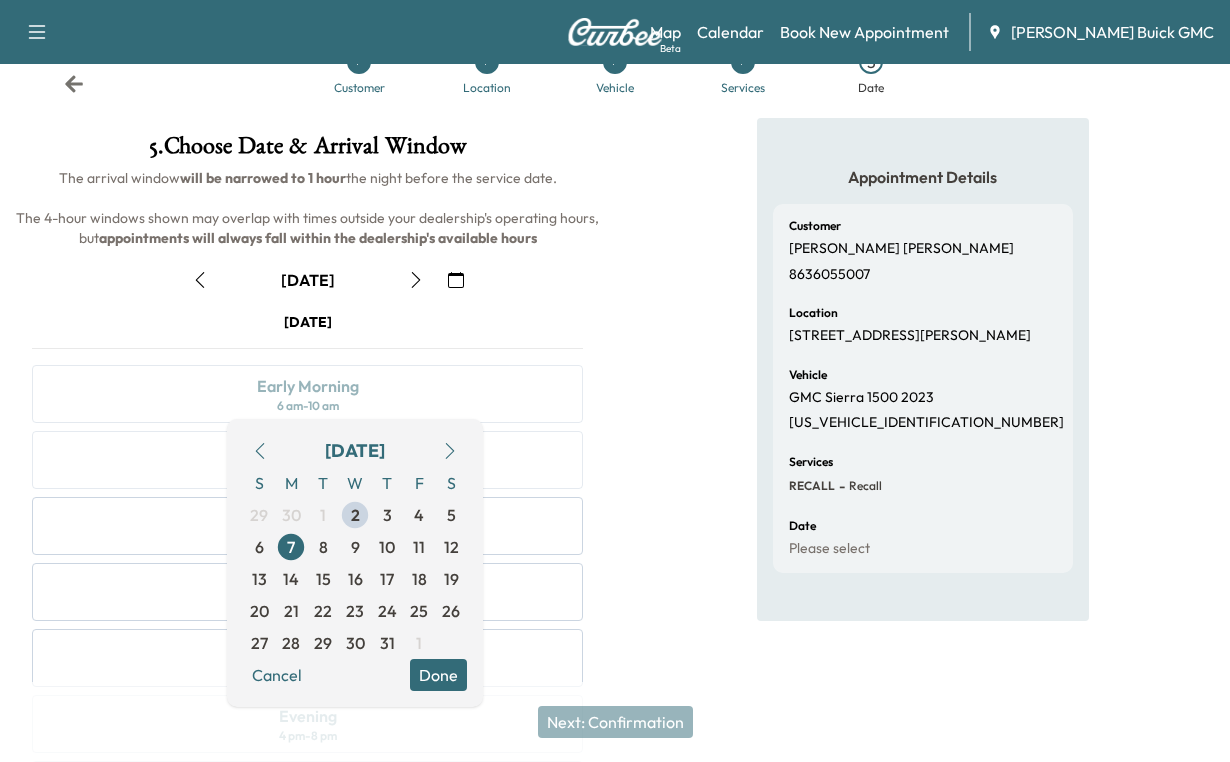 click on "Done" at bounding box center (438, 675) 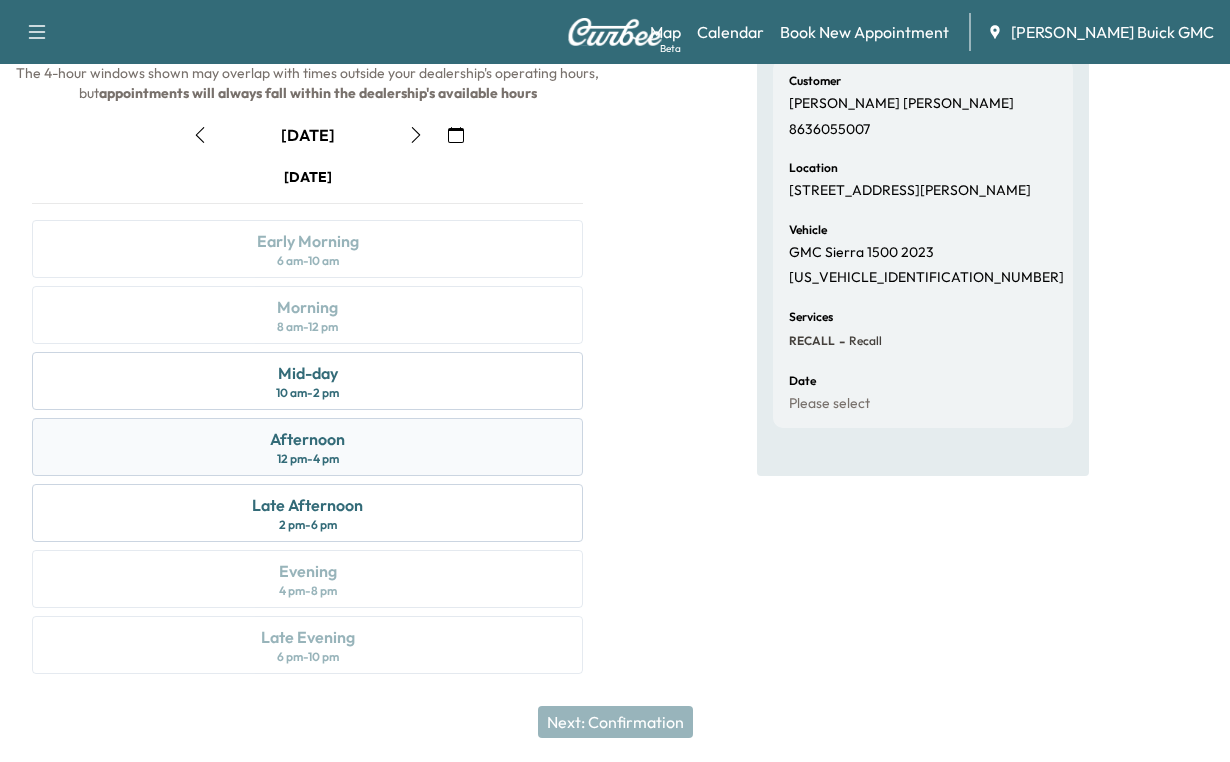 scroll, scrollTop: 354, scrollLeft: 0, axis: vertical 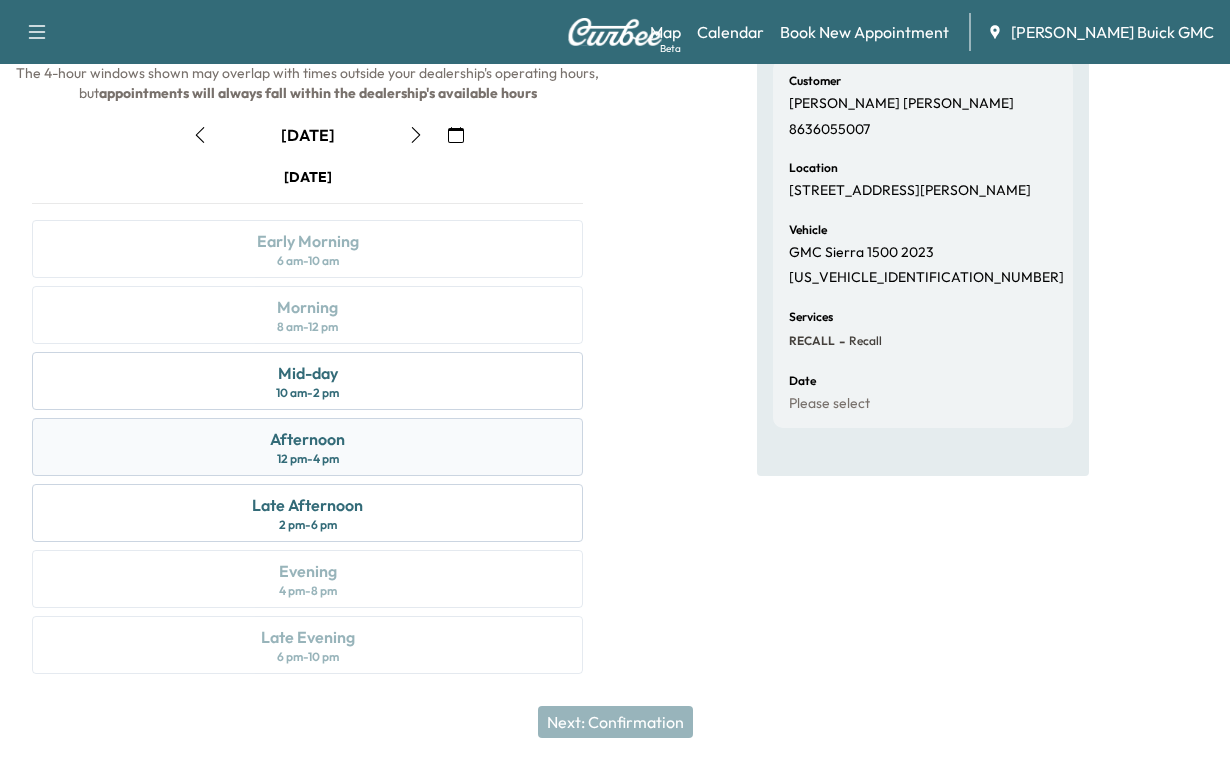 click on "12 pm  -  4 pm" at bounding box center (308, 459) 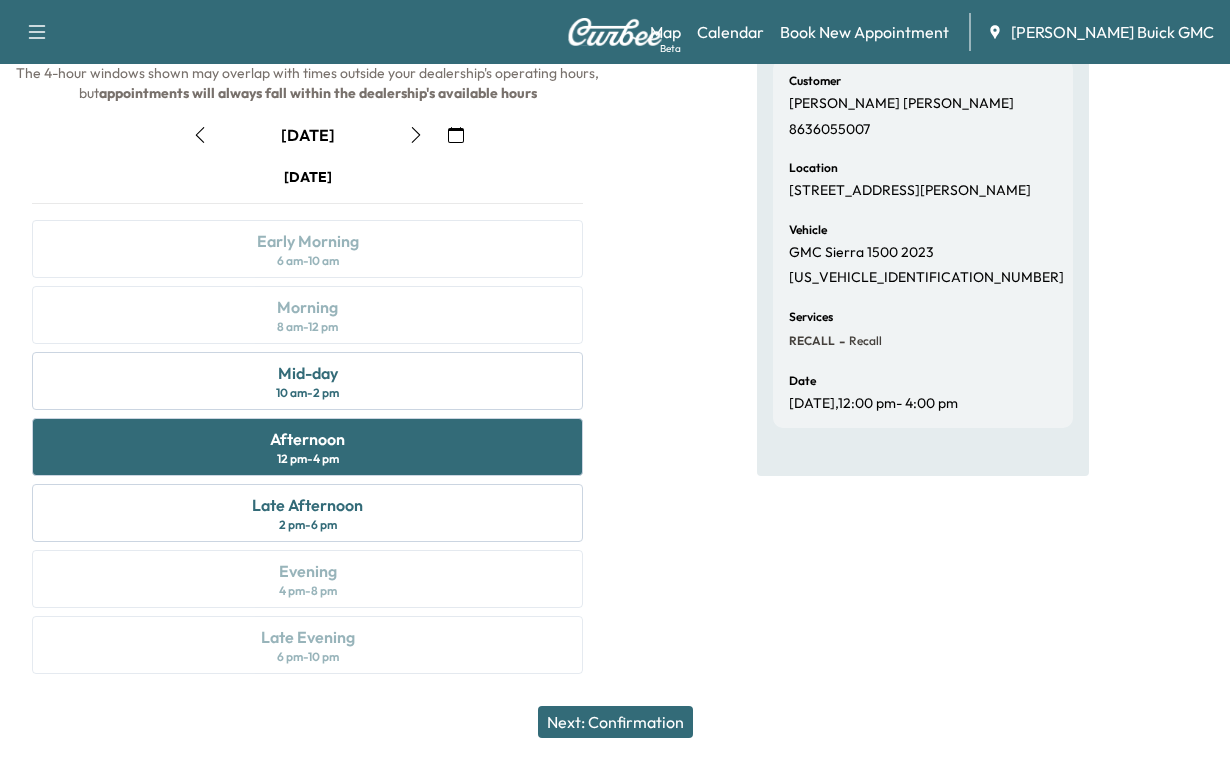 click on "Next: Confirmation" at bounding box center (615, 722) 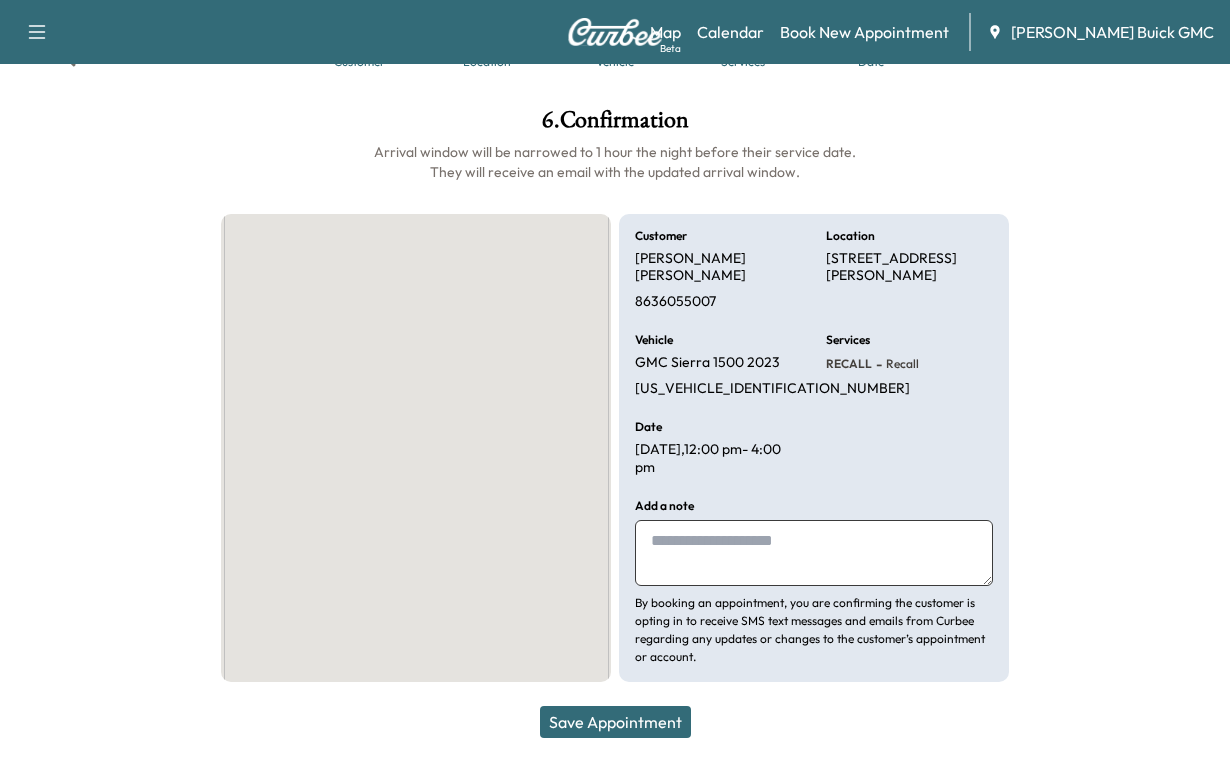 scroll, scrollTop: 276, scrollLeft: 0, axis: vertical 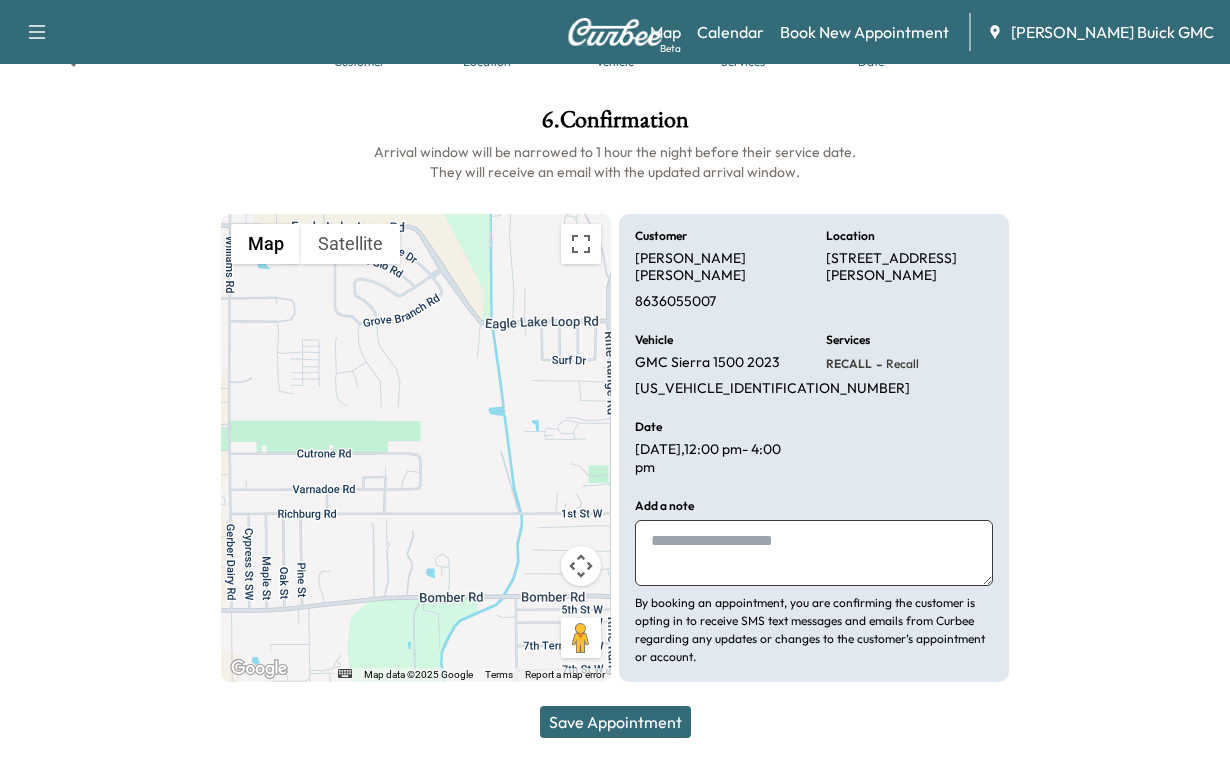 click at bounding box center [814, 553] 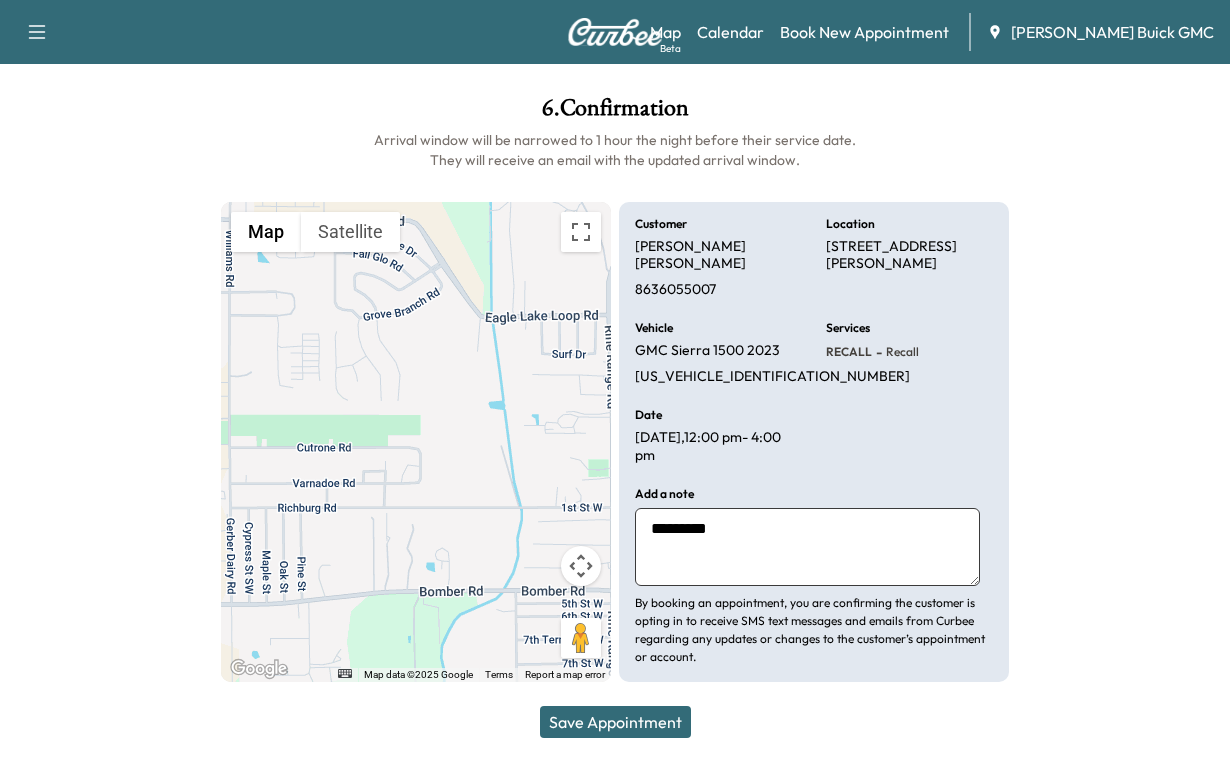 type on "*********" 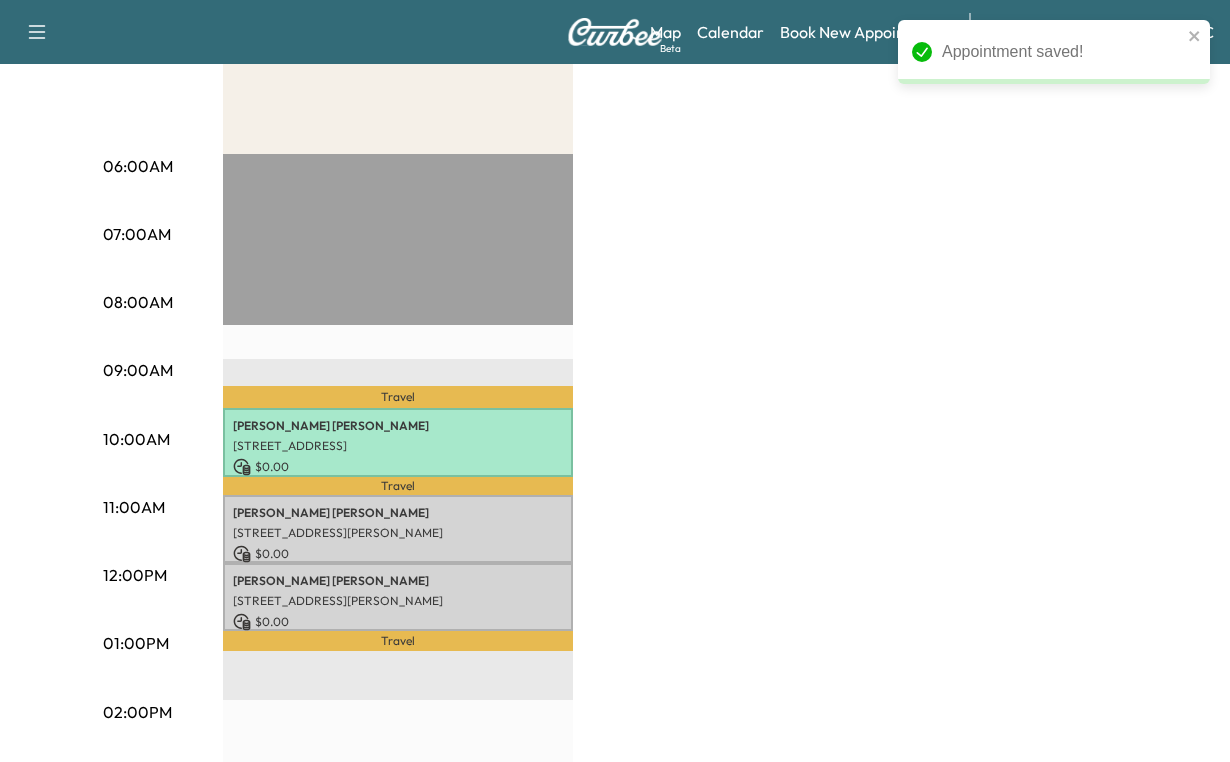 scroll, scrollTop: 576, scrollLeft: 0, axis: vertical 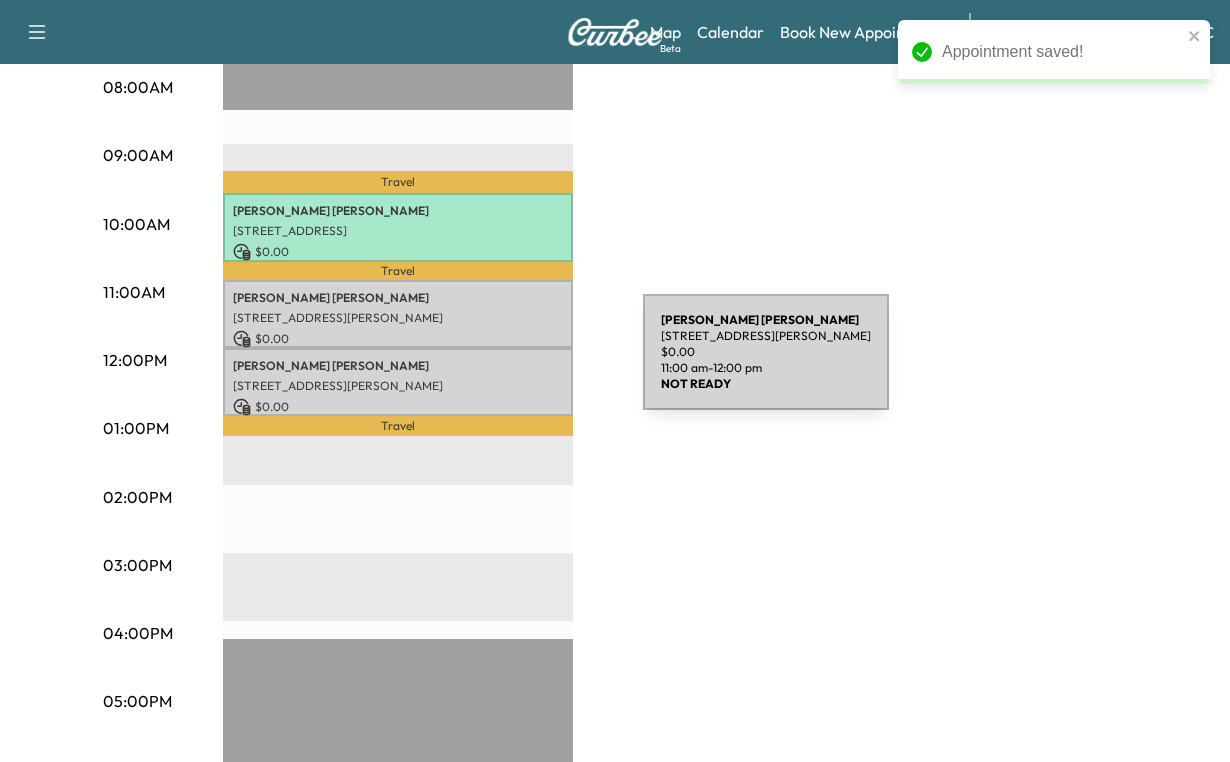 click on "[PERSON_NAME]" at bounding box center (398, 298) 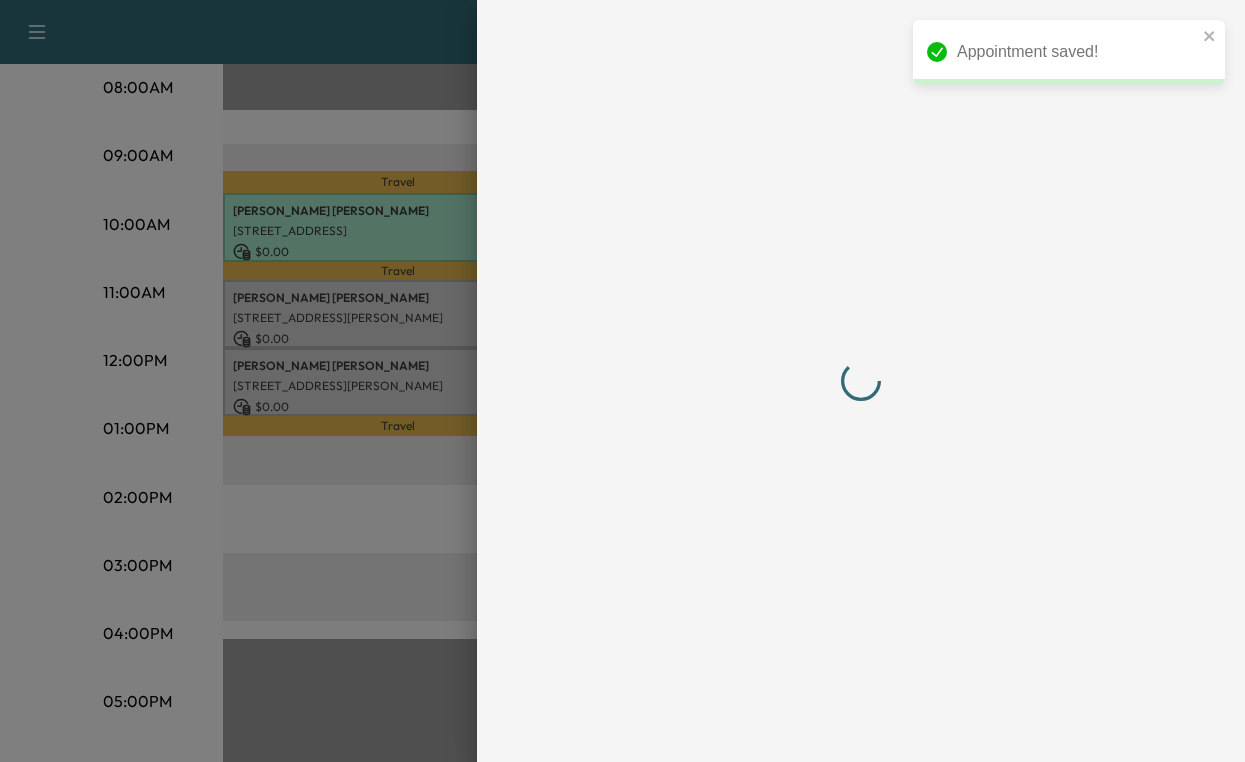 click at bounding box center (861, 381) 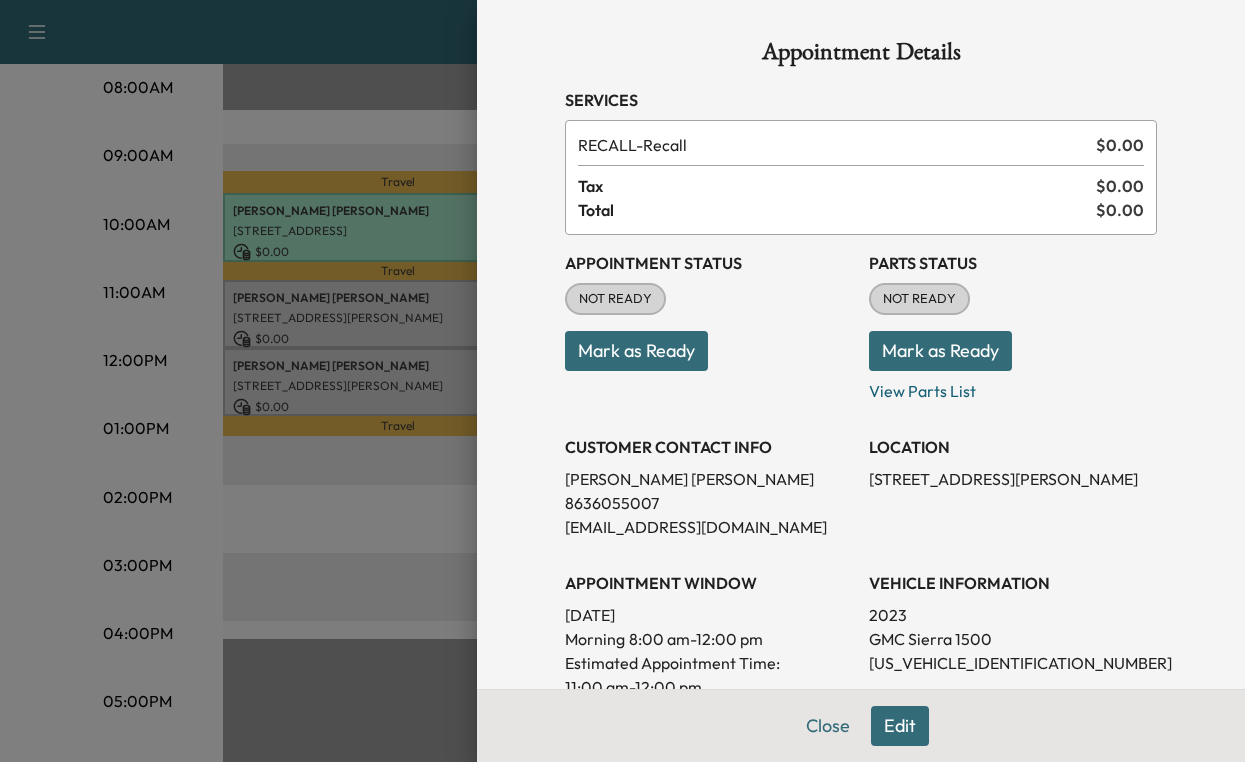 click on "Mark as Ready" at bounding box center [636, 351] 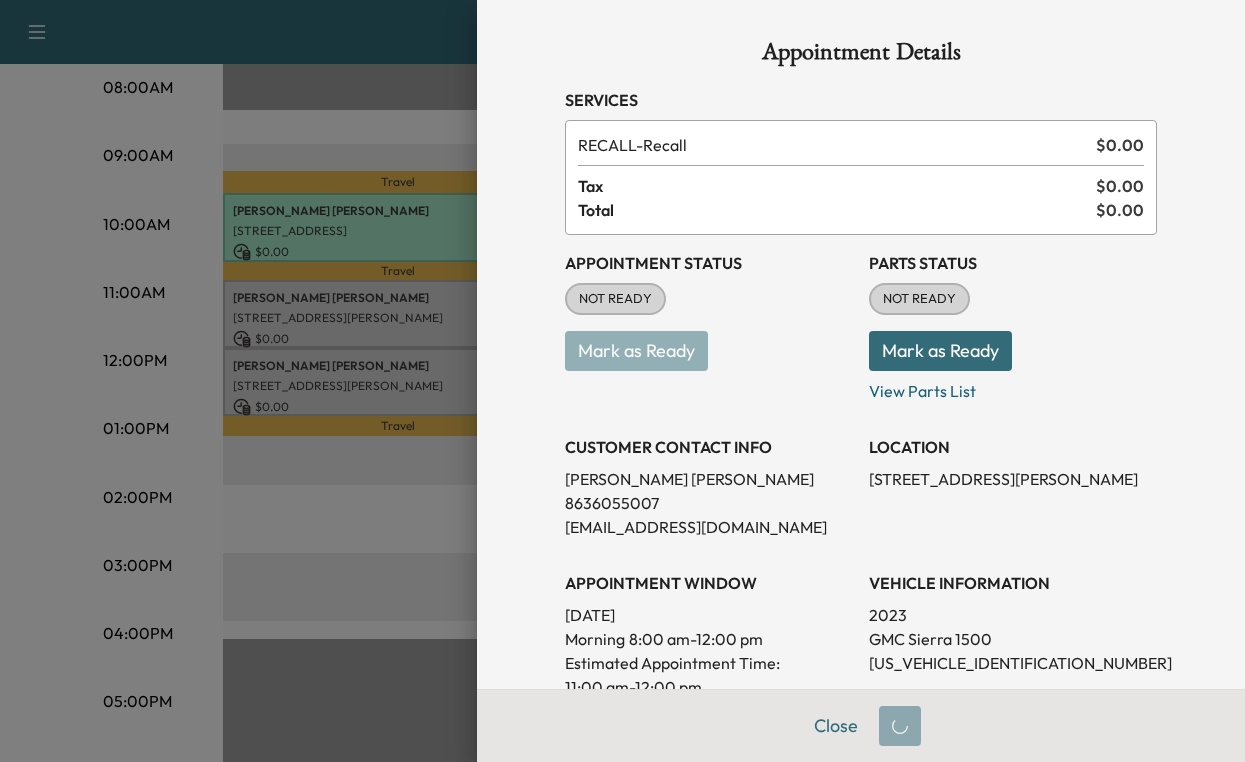 click on "Mark as Ready" at bounding box center (940, 351) 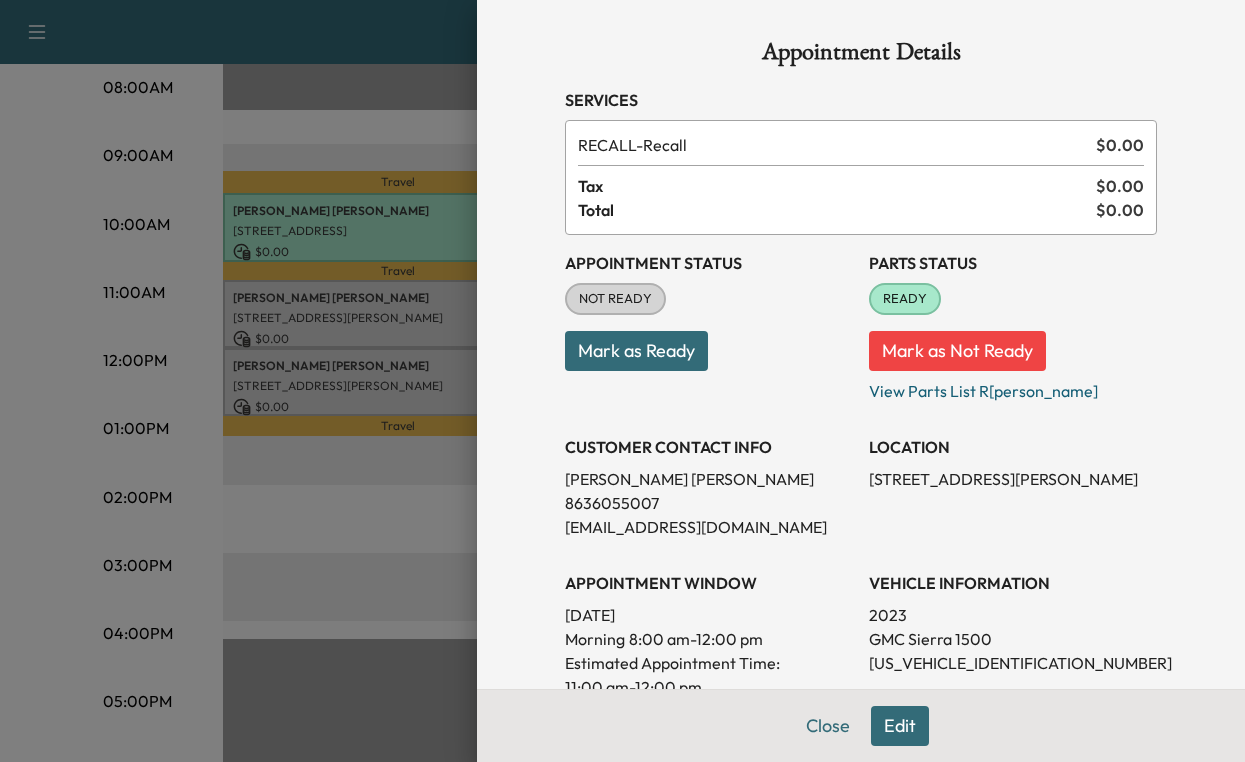 click on "Mark as Ready" at bounding box center [636, 351] 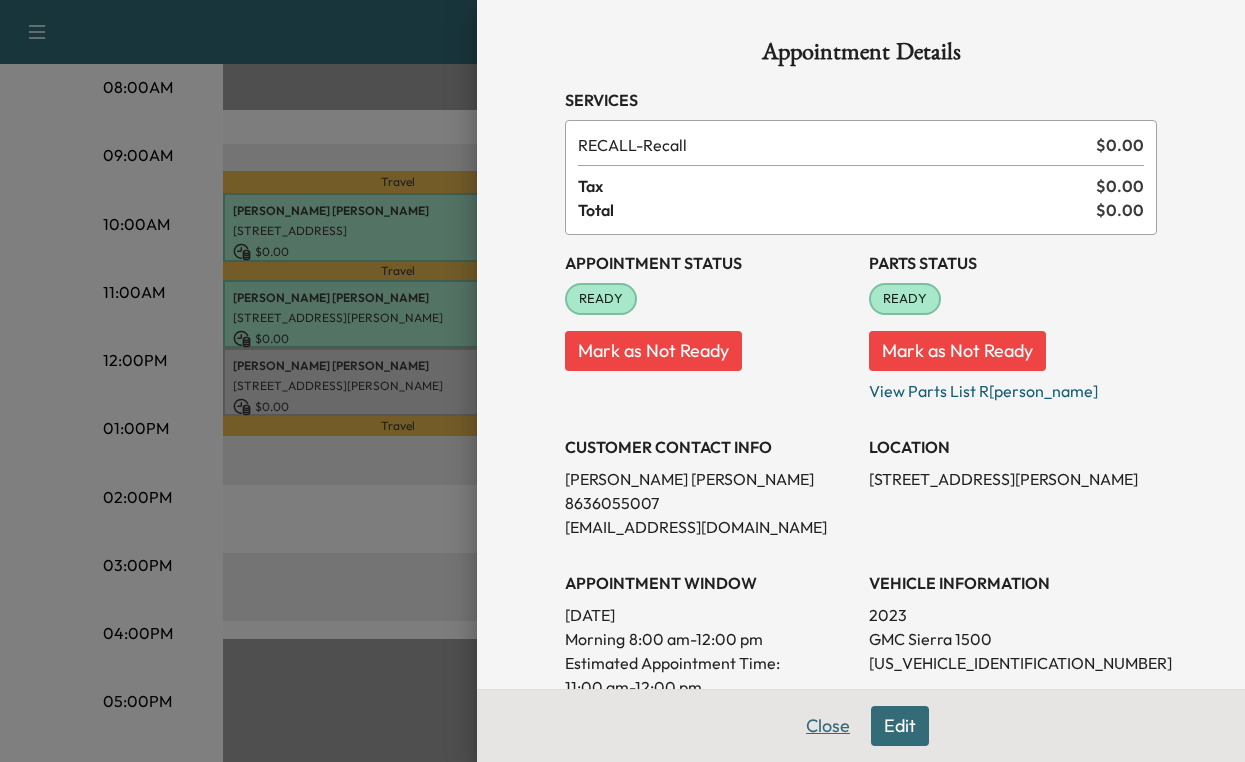 click on "Close" at bounding box center (828, 726) 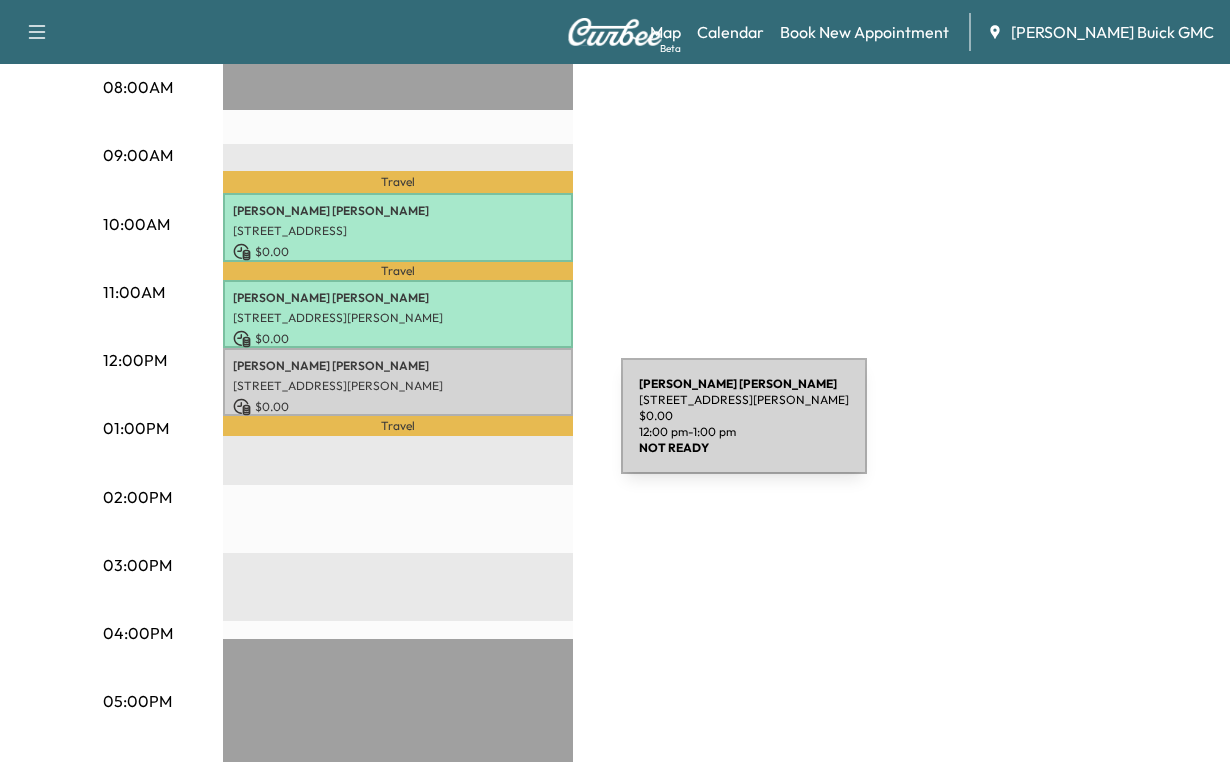 click on "[PERSON_NAME]" at bounding box center [398, 366] 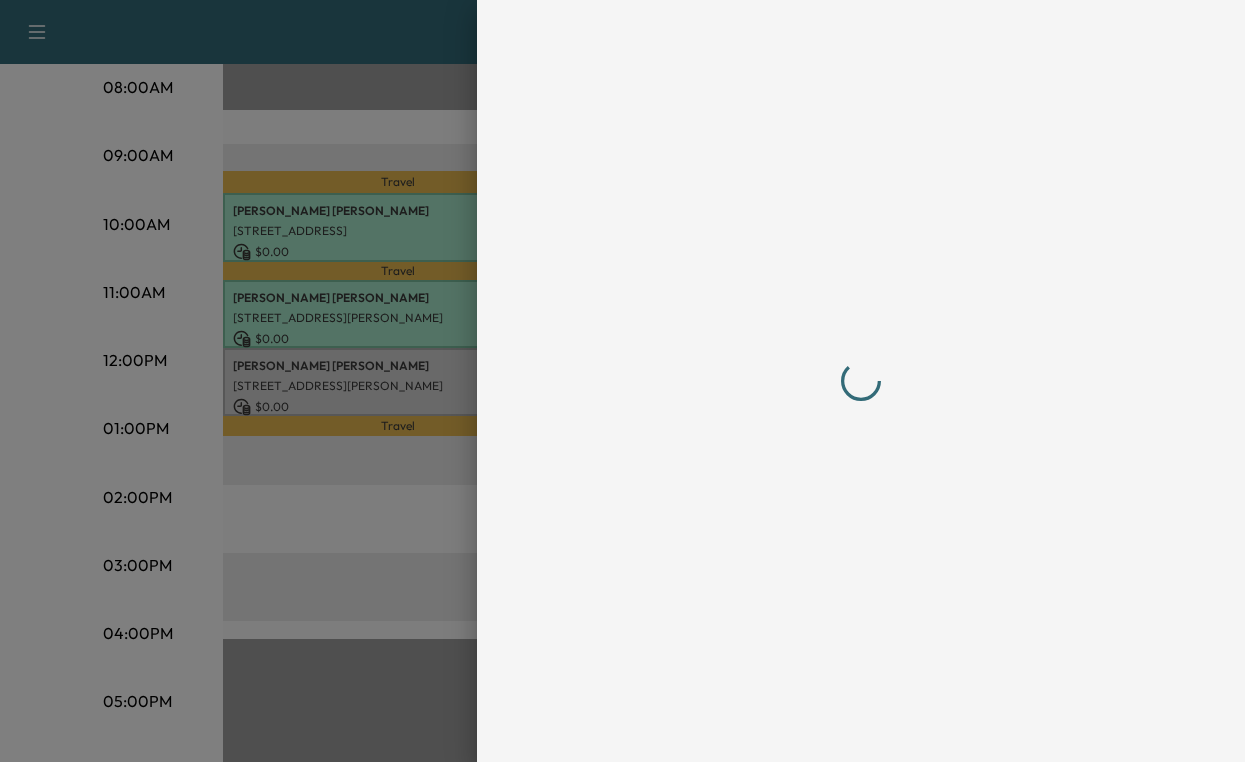 click at bounding box center (861, 381) 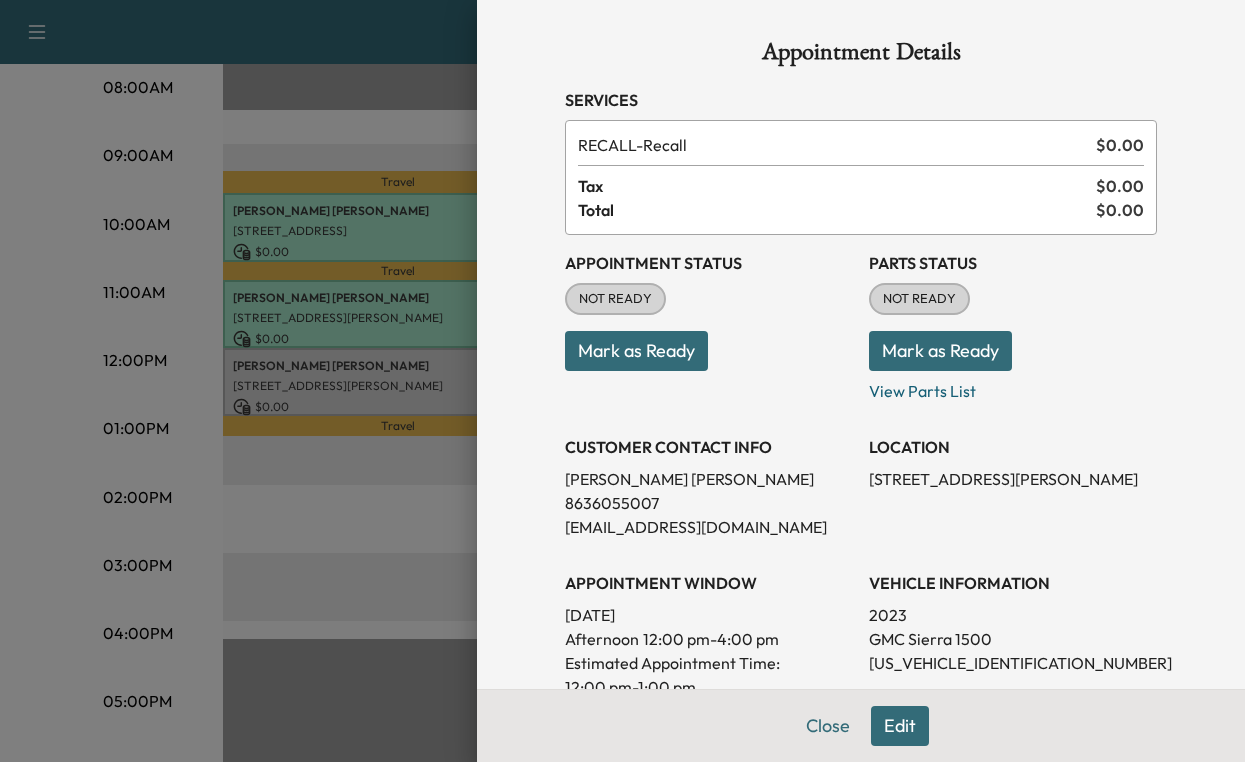 click on "Mark as Ready" at bounding box center (636, 351) 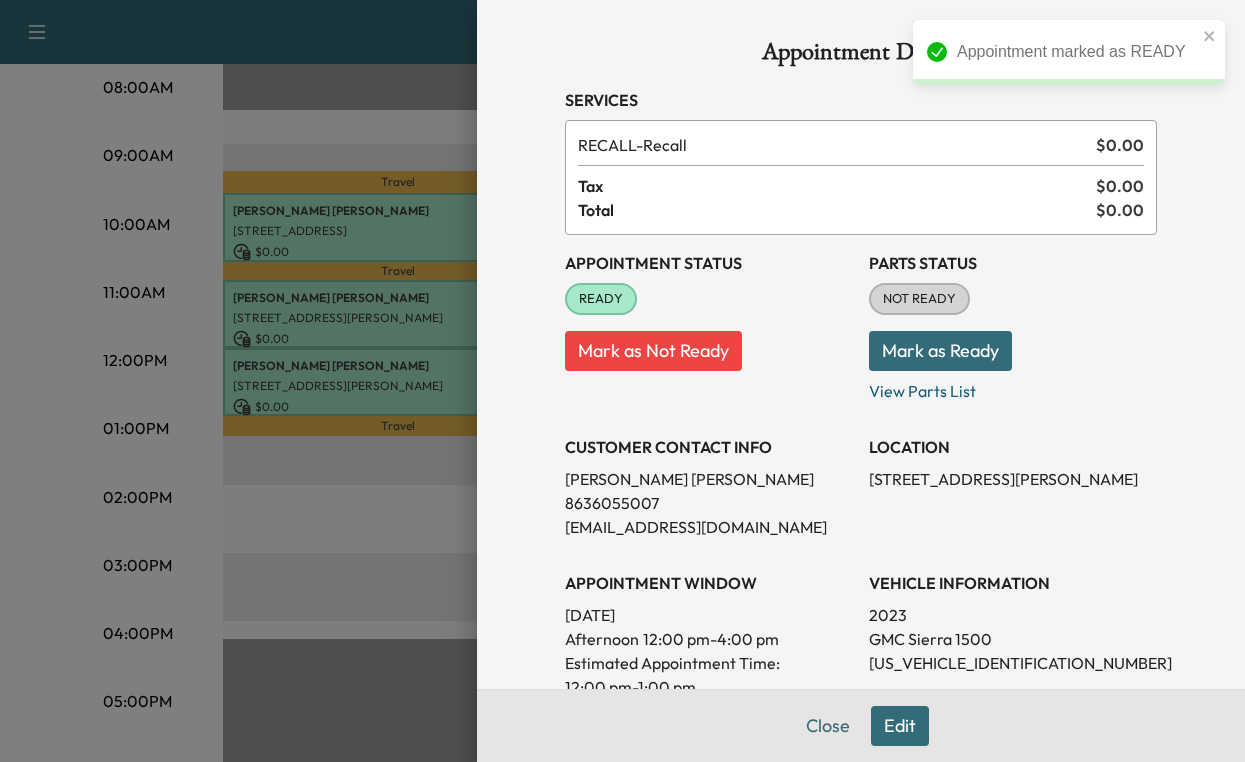 click on "Mark as Ready" at bounding box center [940, 351] 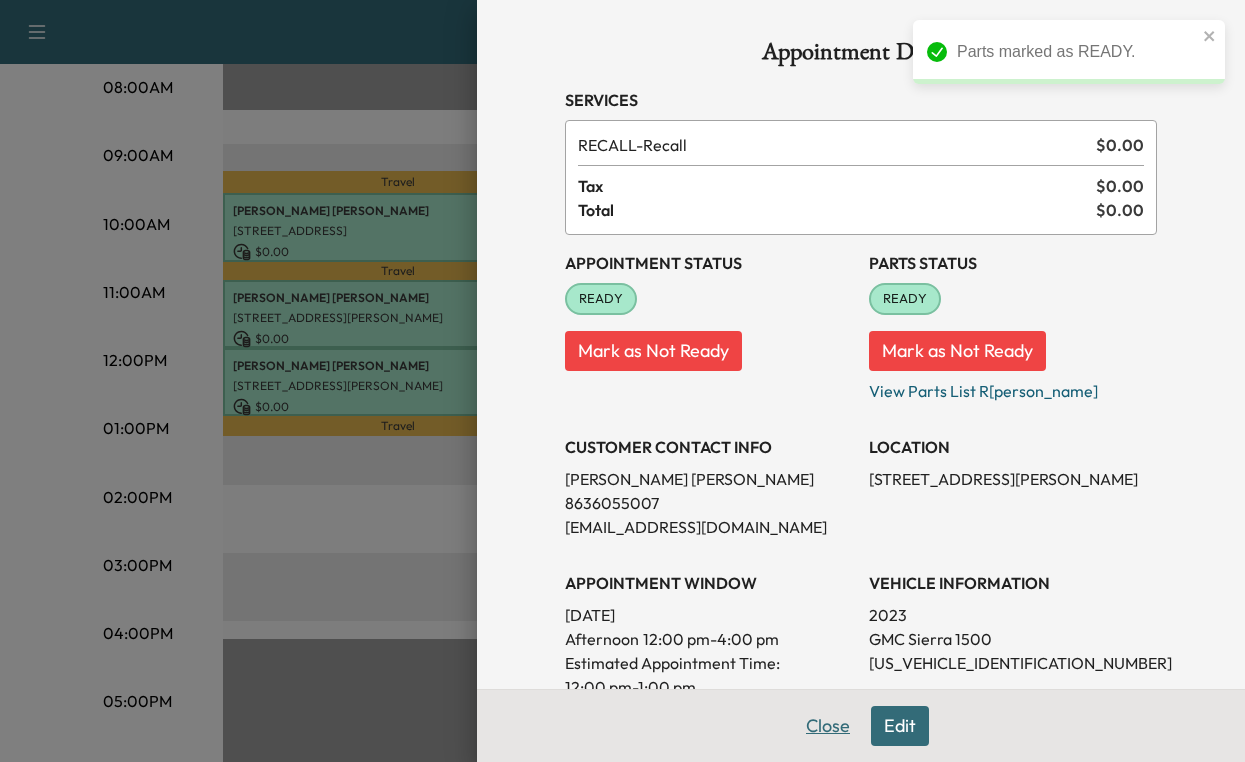 click on "Close" at bounding box center [828, 726] 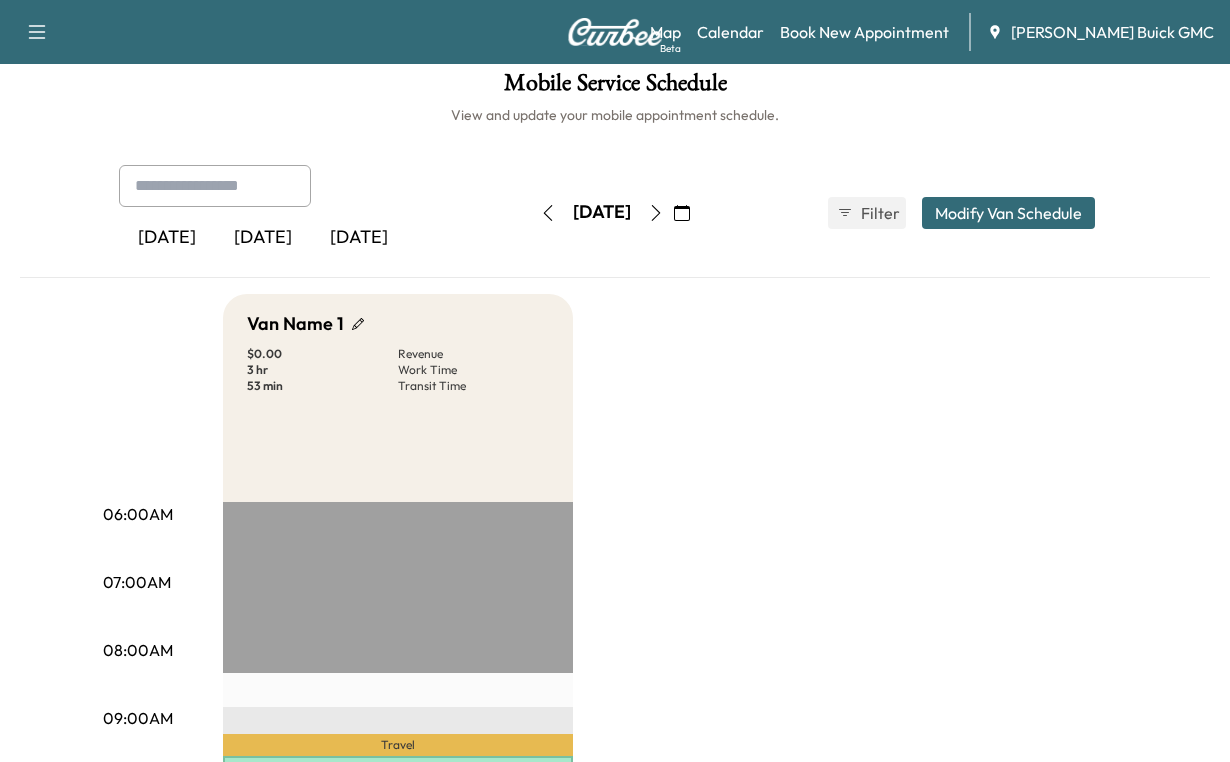 scroll, scrollTop: 0, scrollLeft: 0, axis: both 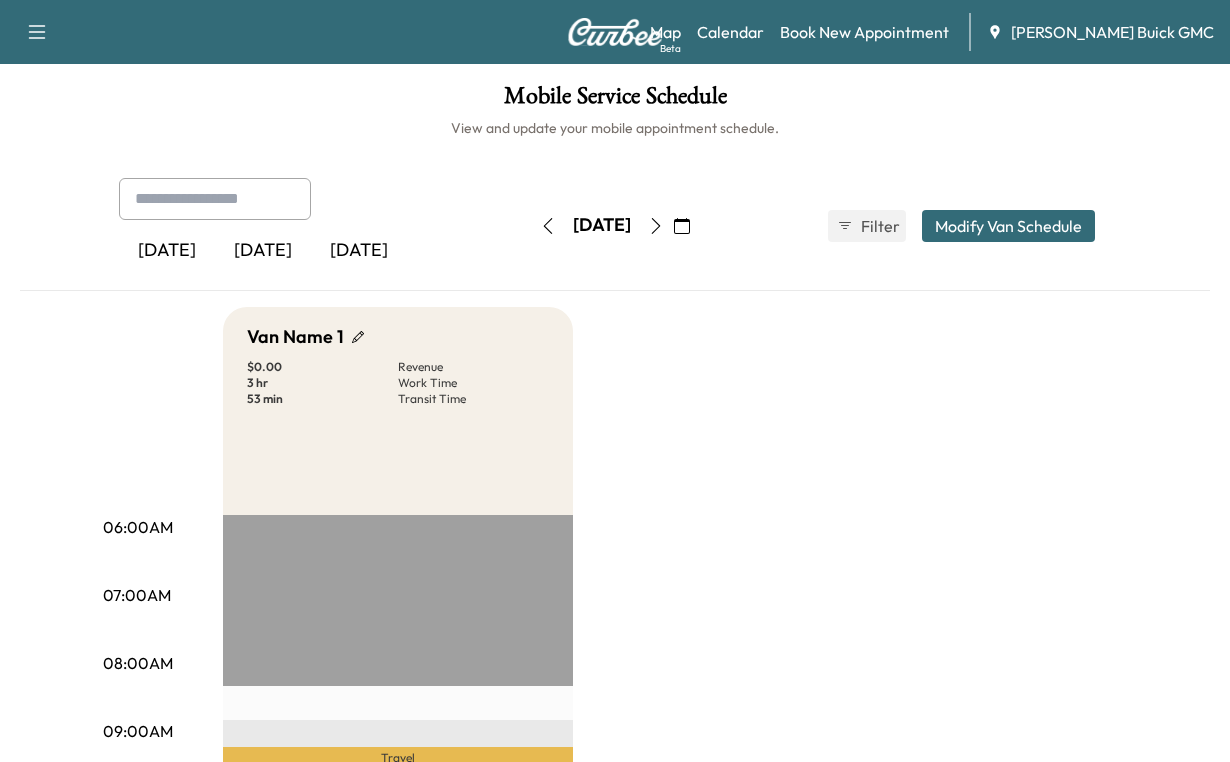 click 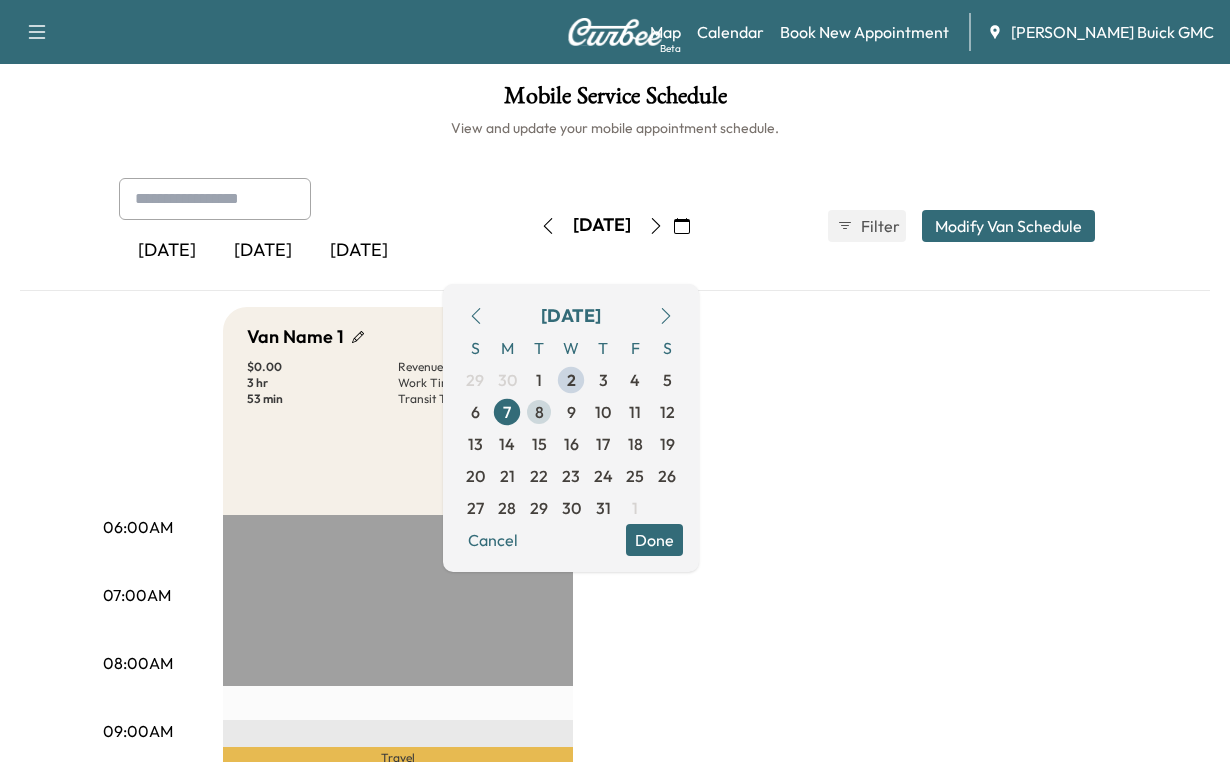 click on "8" at bounding box center (539, 412) 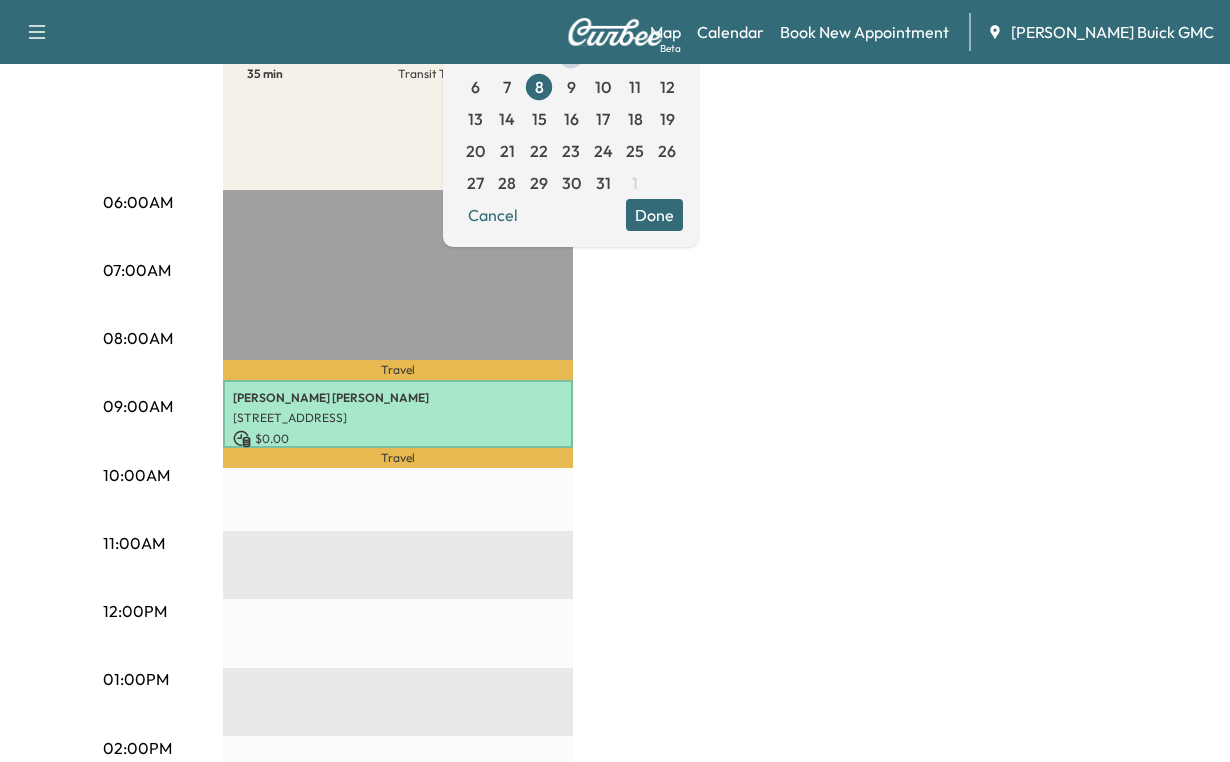 scroll, scrollTop: 400, scrollLeft: 0, axis: vertical 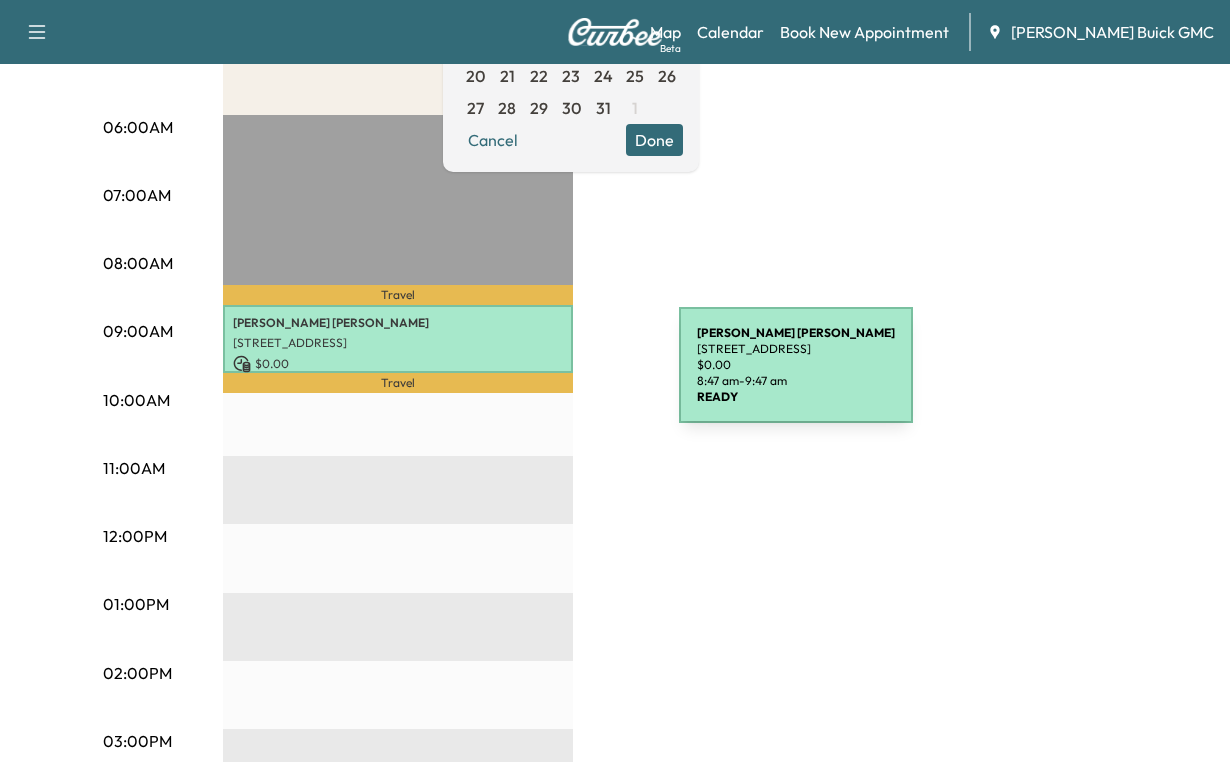 click on "[PERSON_NAME] [STREET_ADDRESS]   $ 0.00 8:47 am  -  9:47 am" at bounding box center (398, 339) 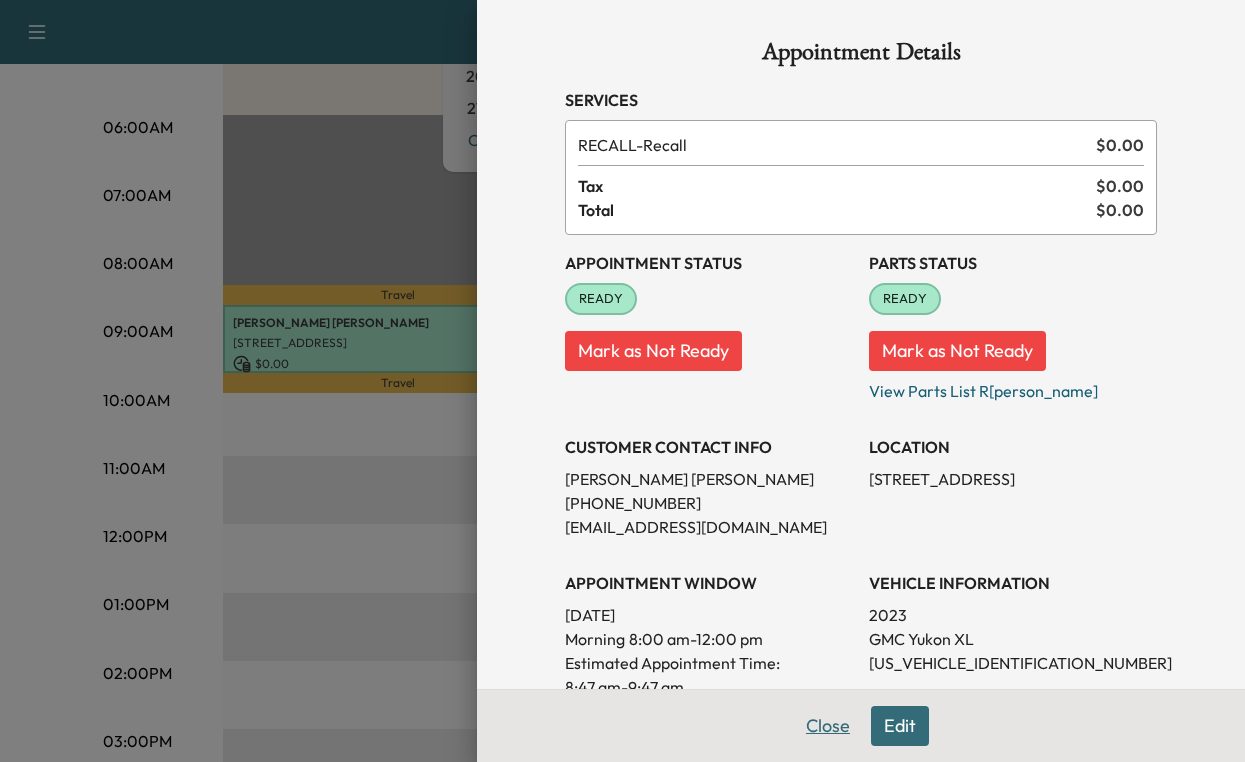 click on "Close" at bounding box center (828, 726) 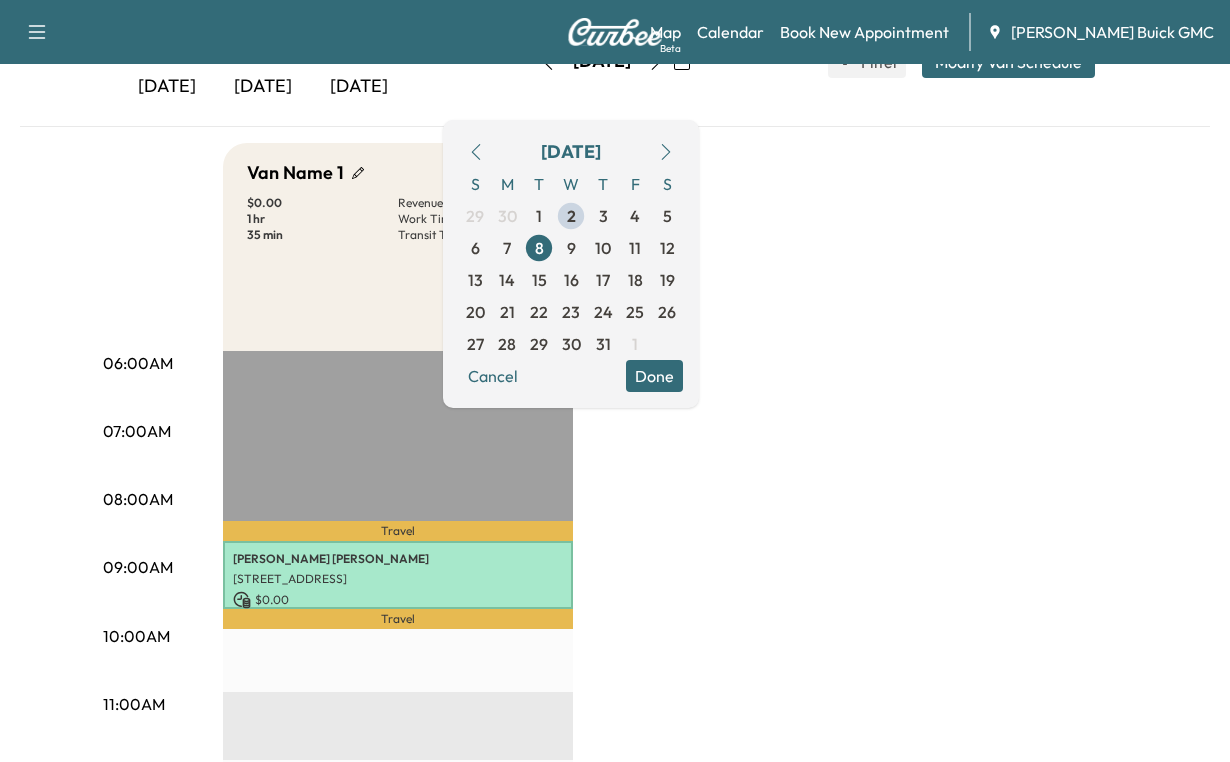 scroll, scrollTop: 100, scrollLeft: 0, axis: vertical 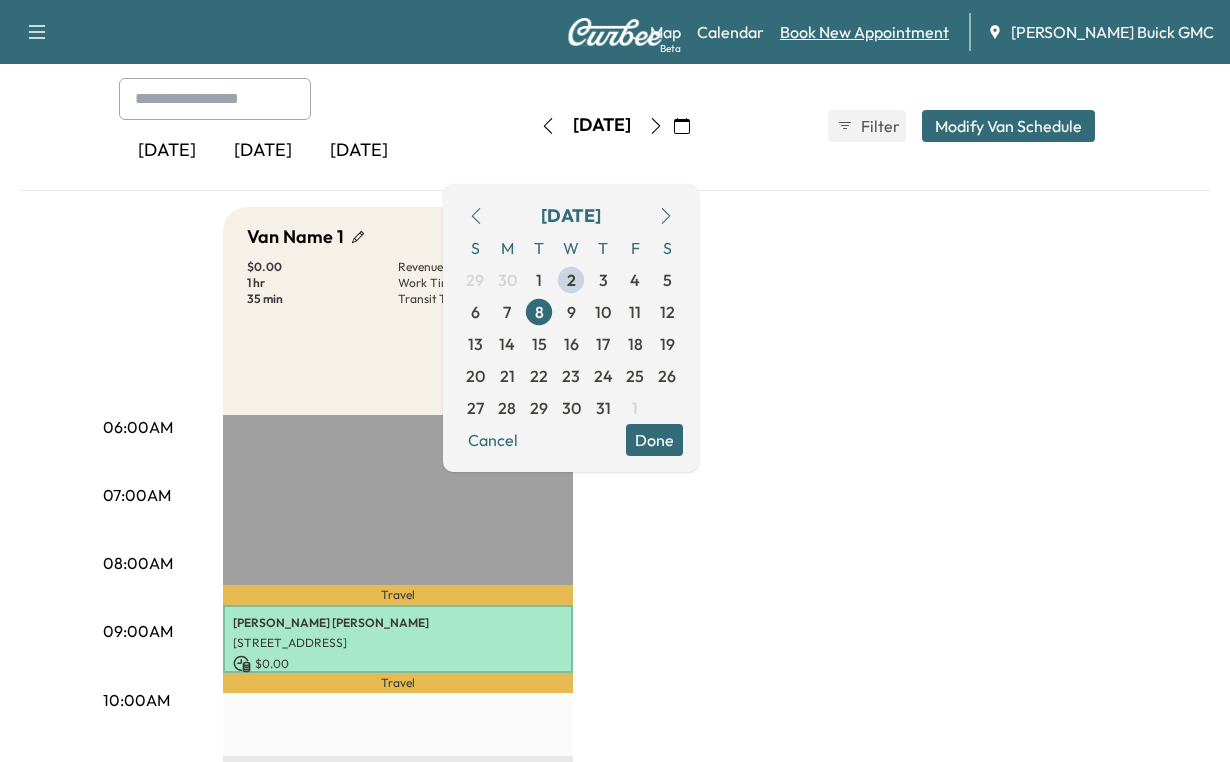 click on "Book New Appointment" at bounding box center (864, 32) 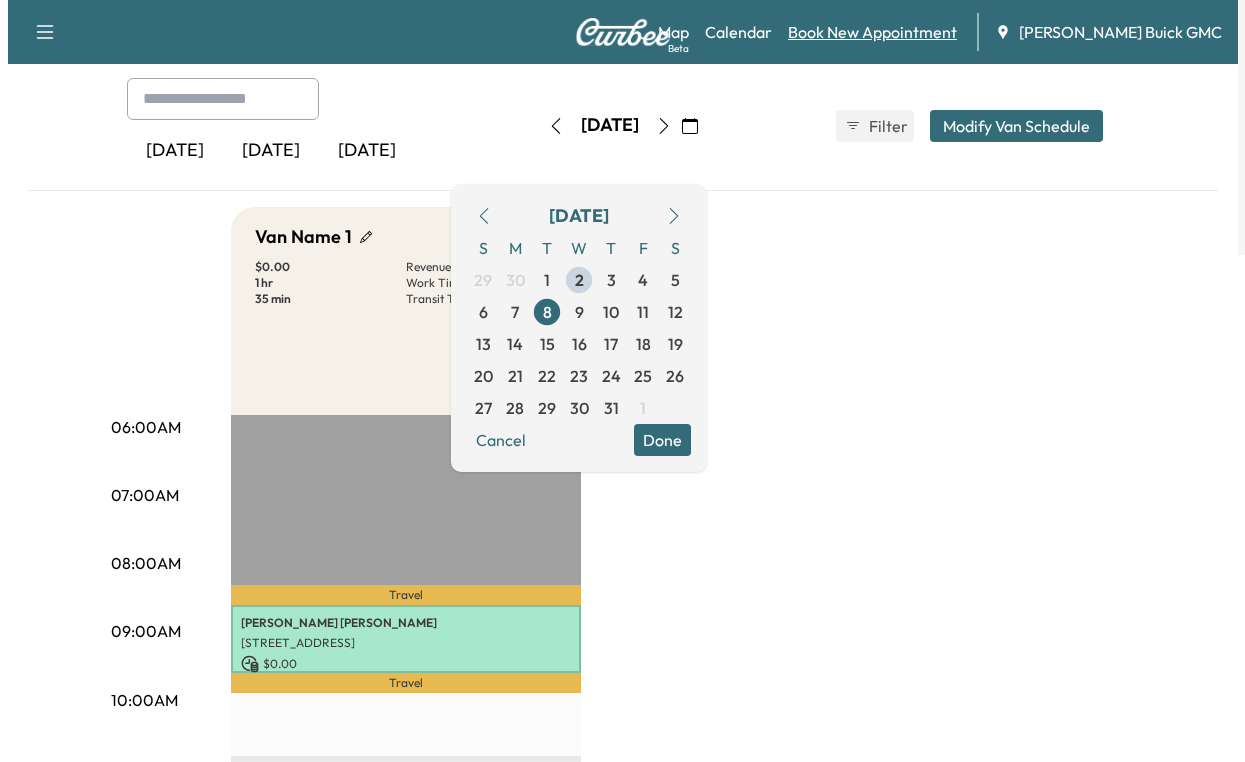 scroll, scrollTop: 0, scrollLeft: 0, axis: both 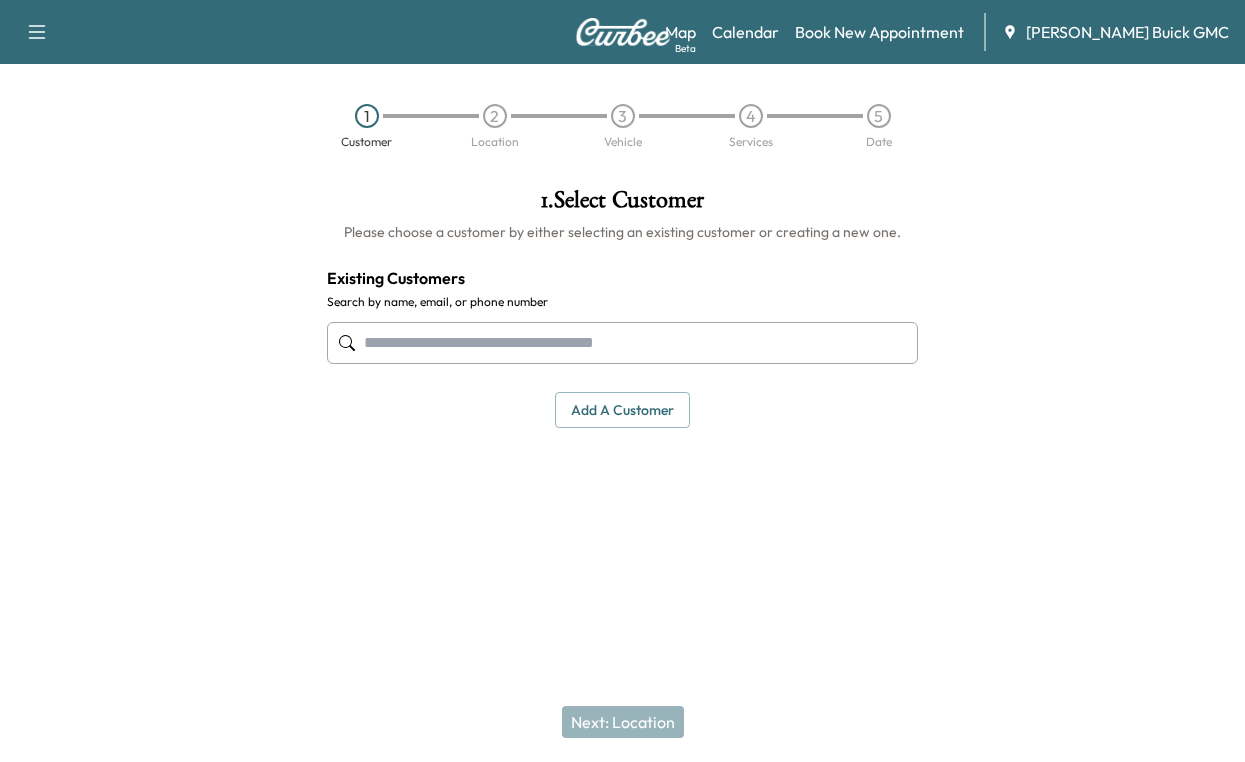click at bounding box center [622, 343] 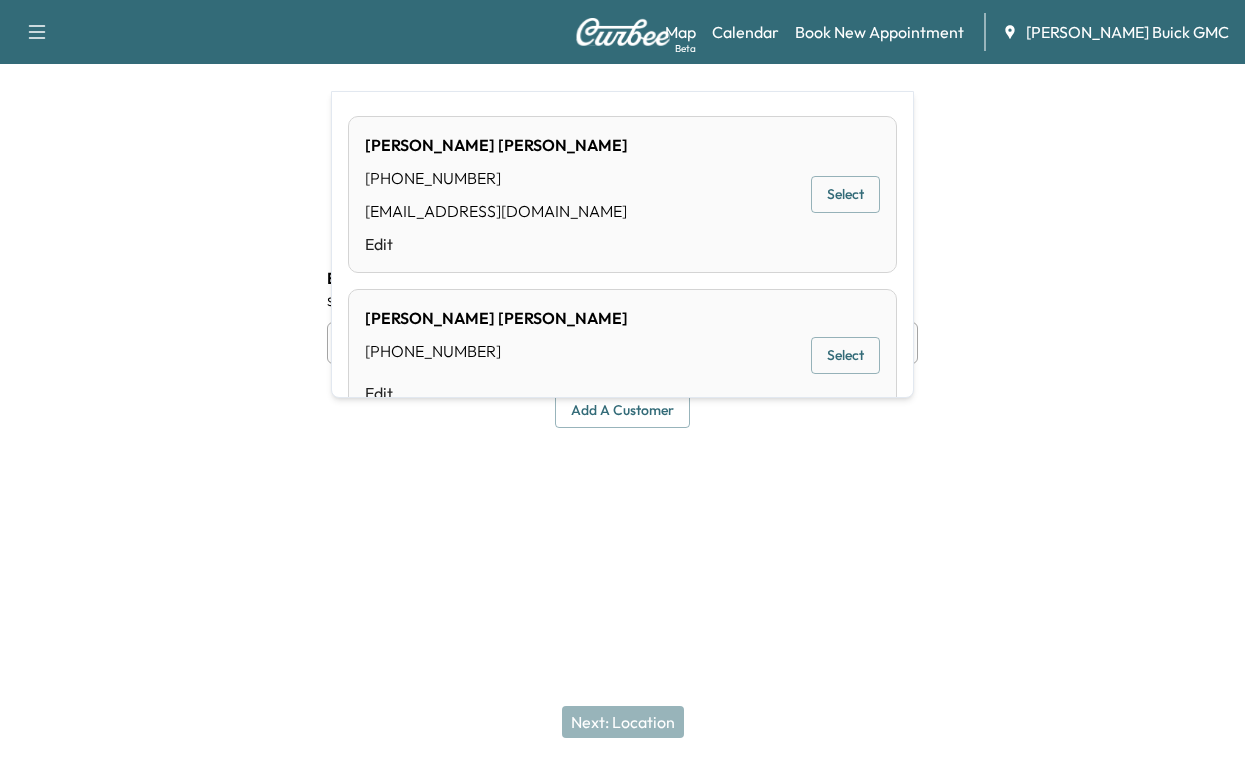 type on "**********" 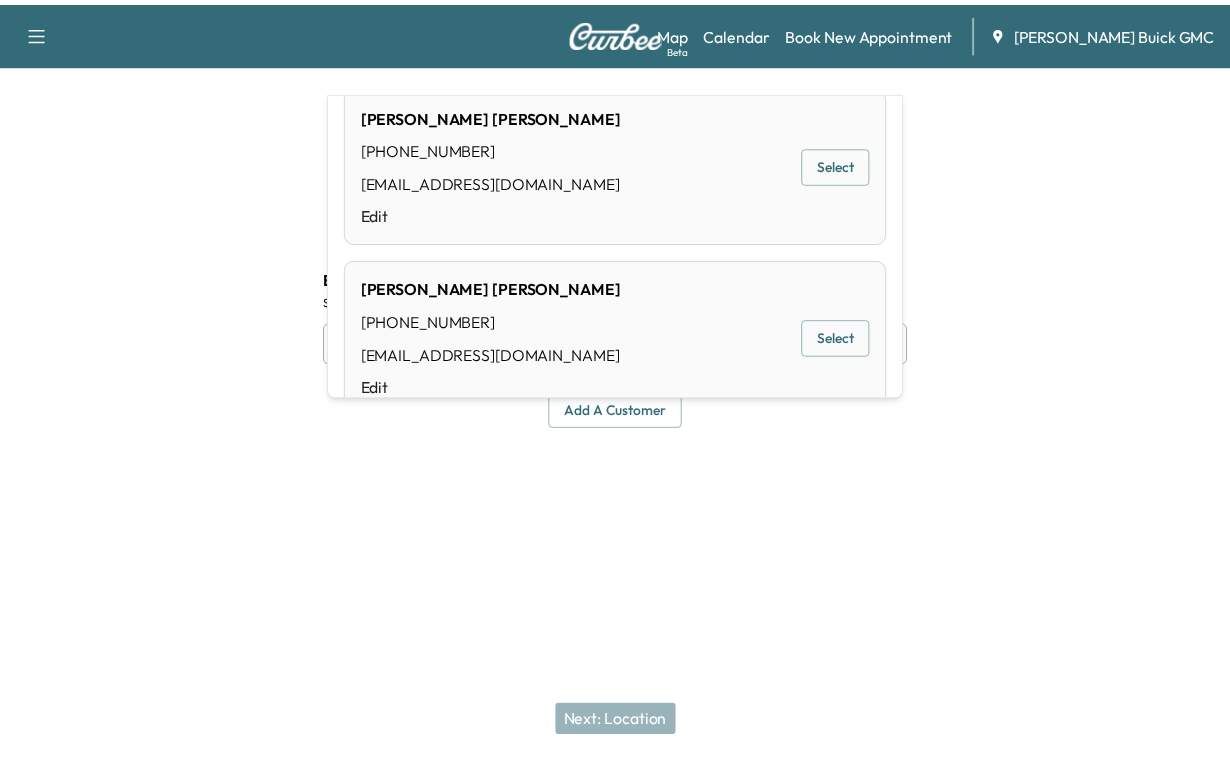 scroll, scrollTop: 0, scrollLeft: 0, axis: both 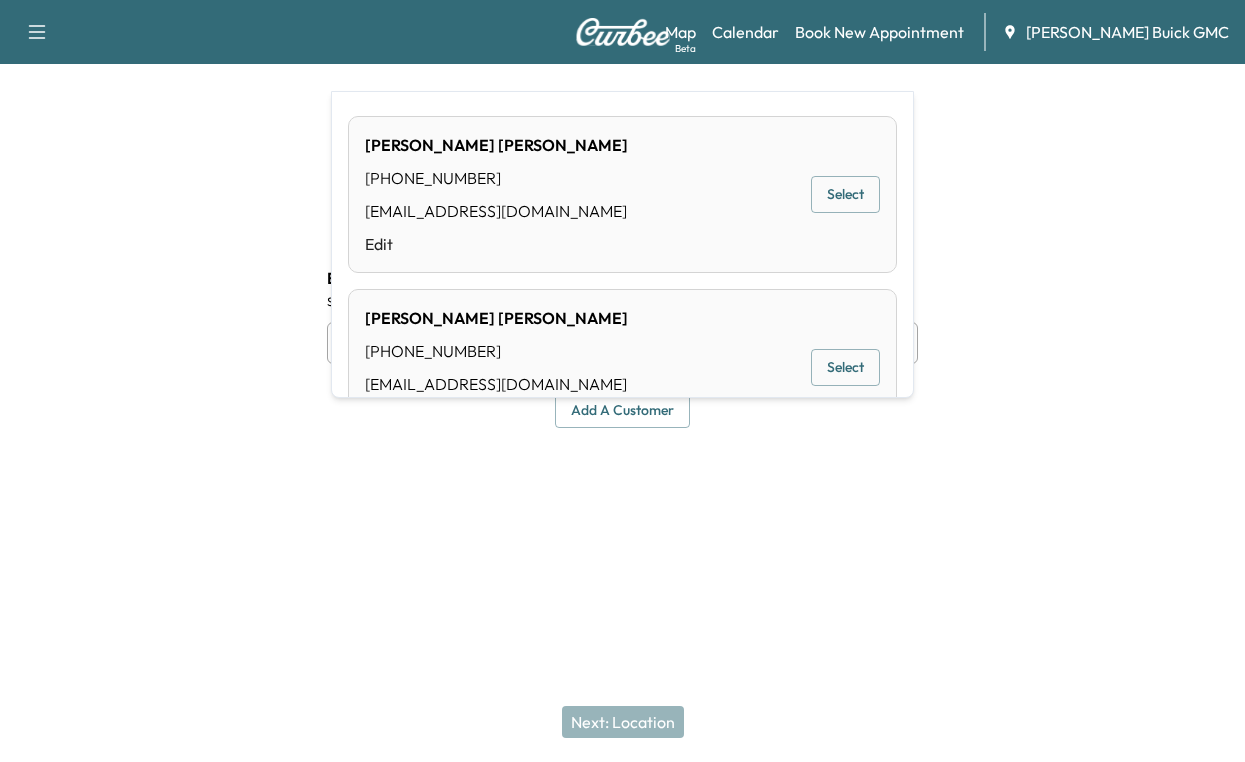 type 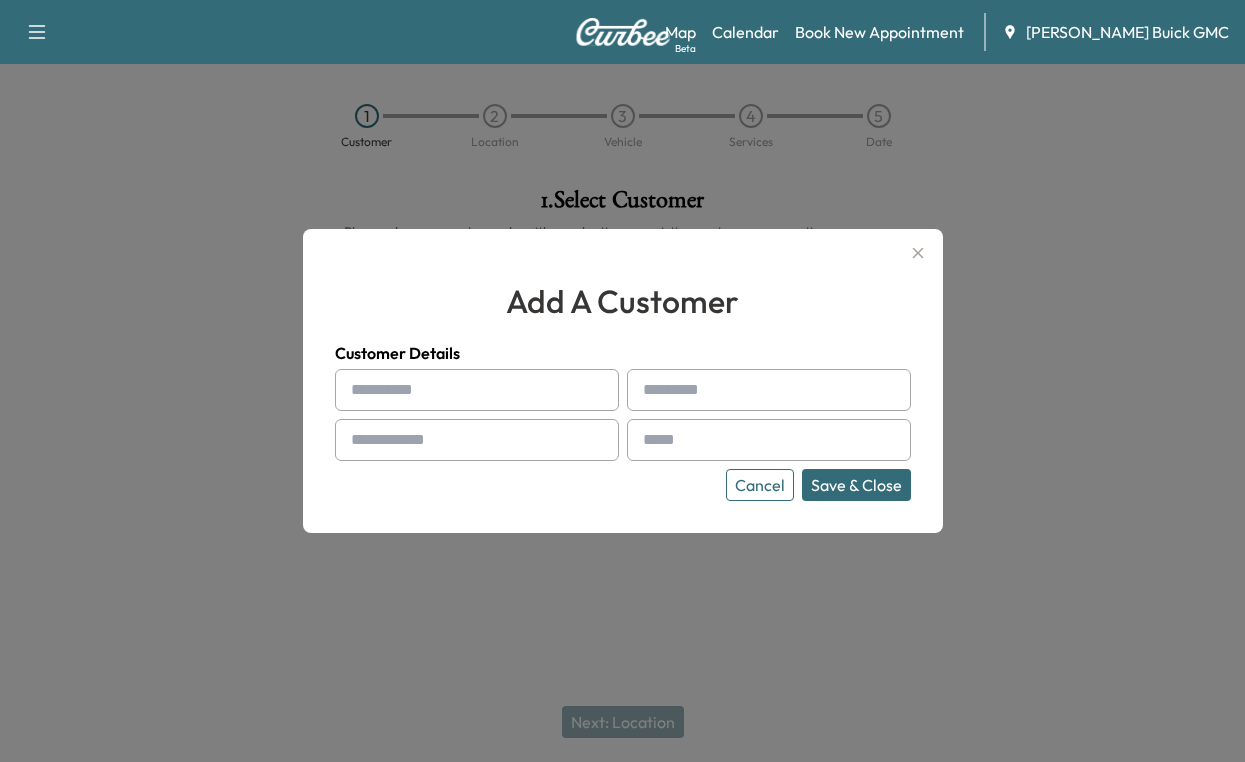 click at bounding box center [477, 390] 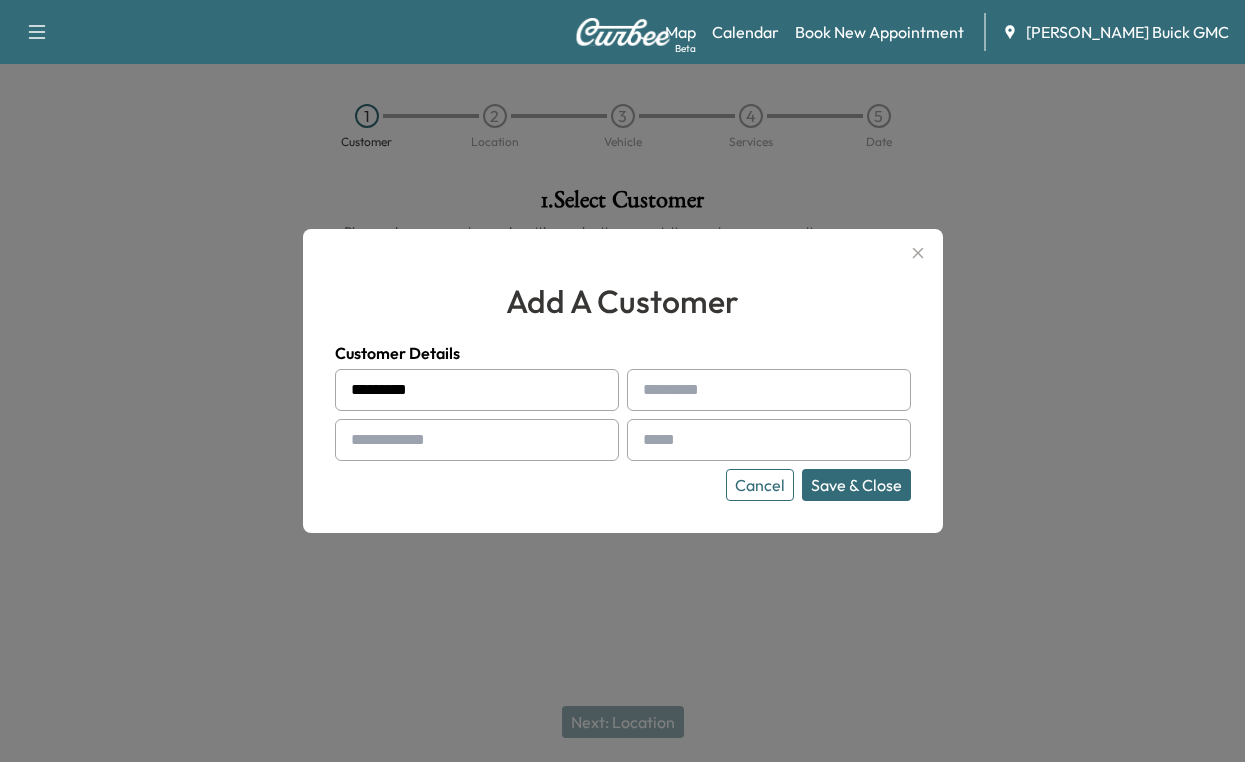 type on "*********" 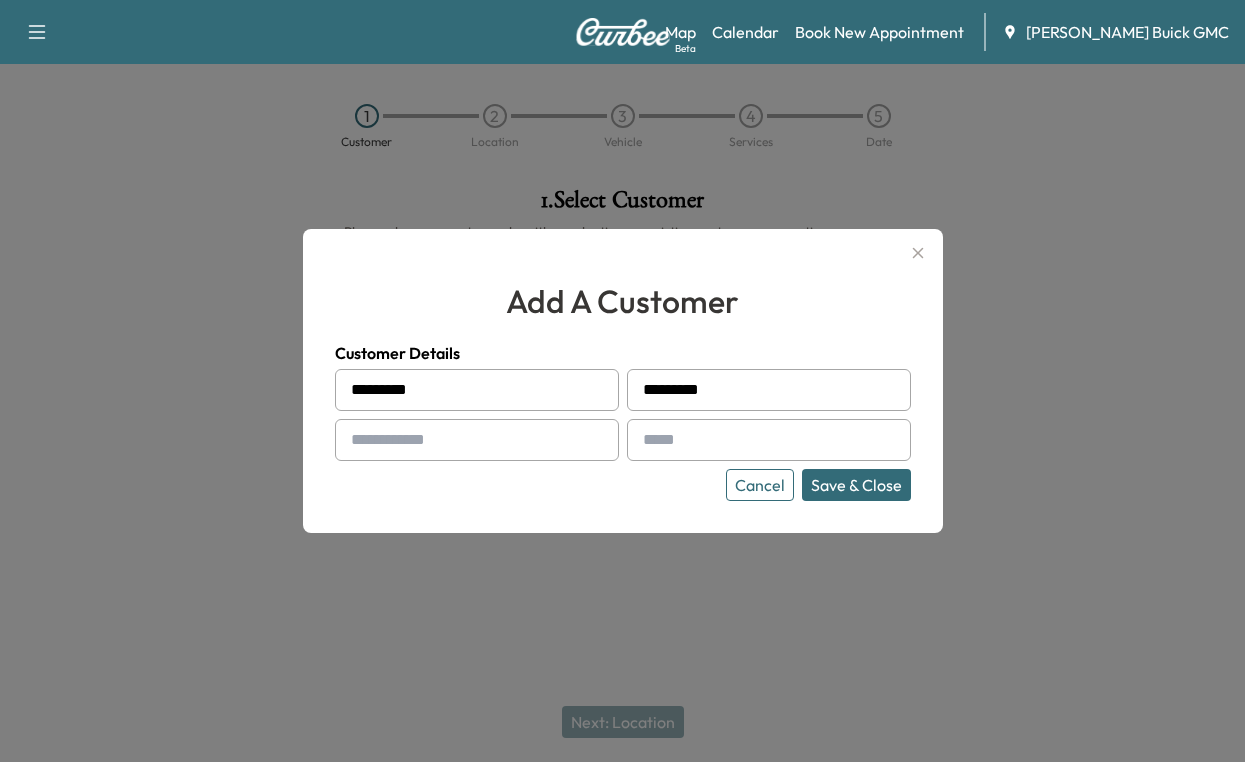 type on "*********" 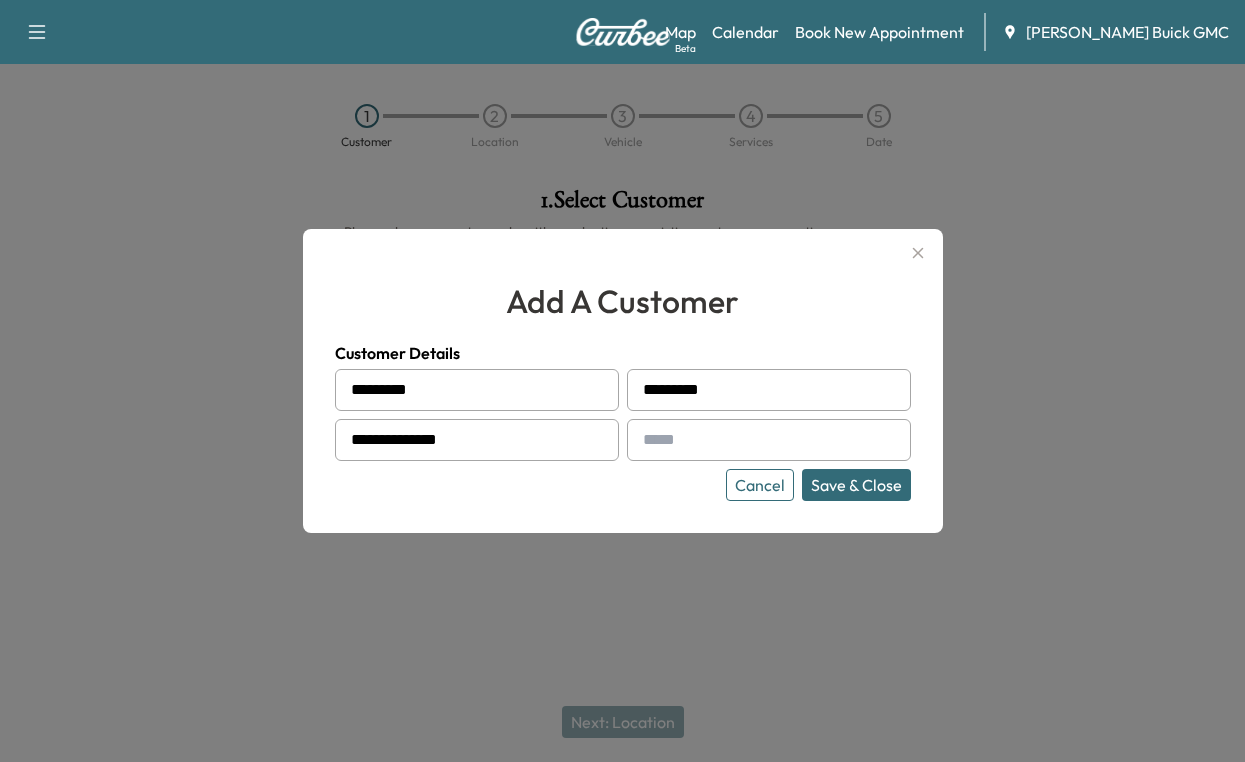 type on "**********" 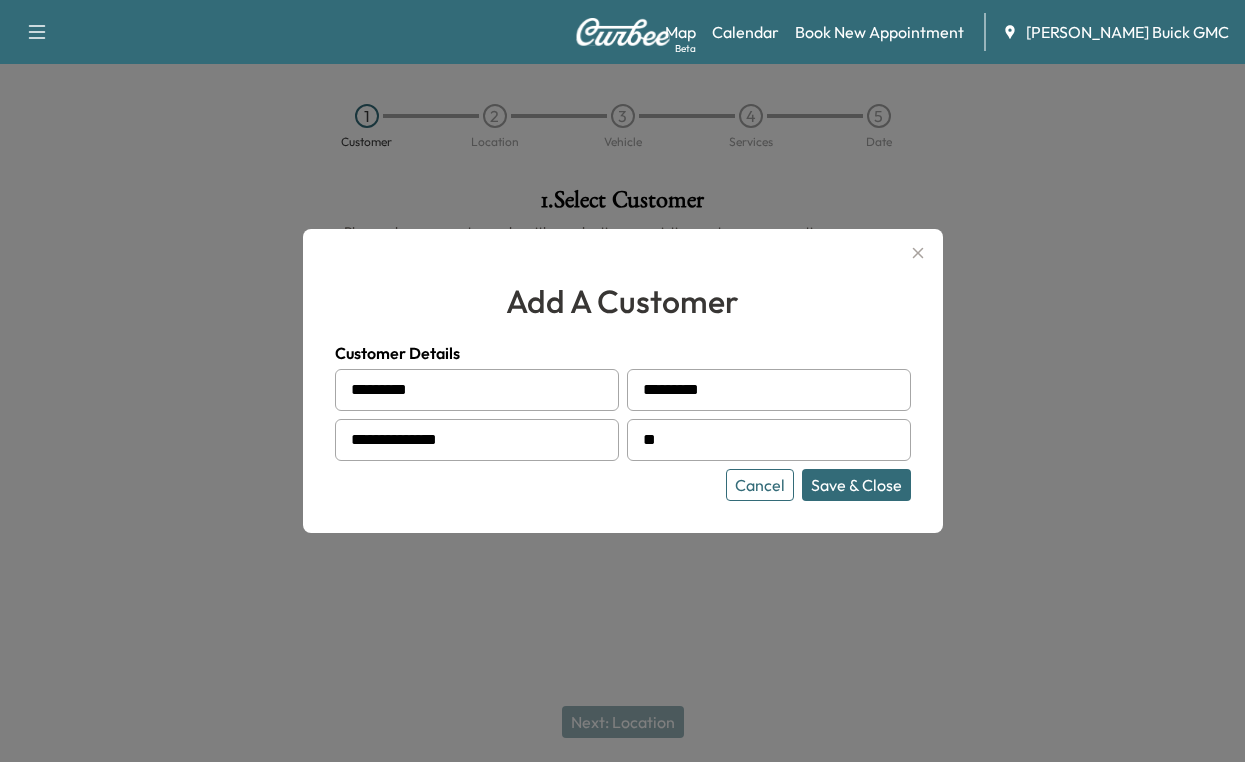 type on "**********" 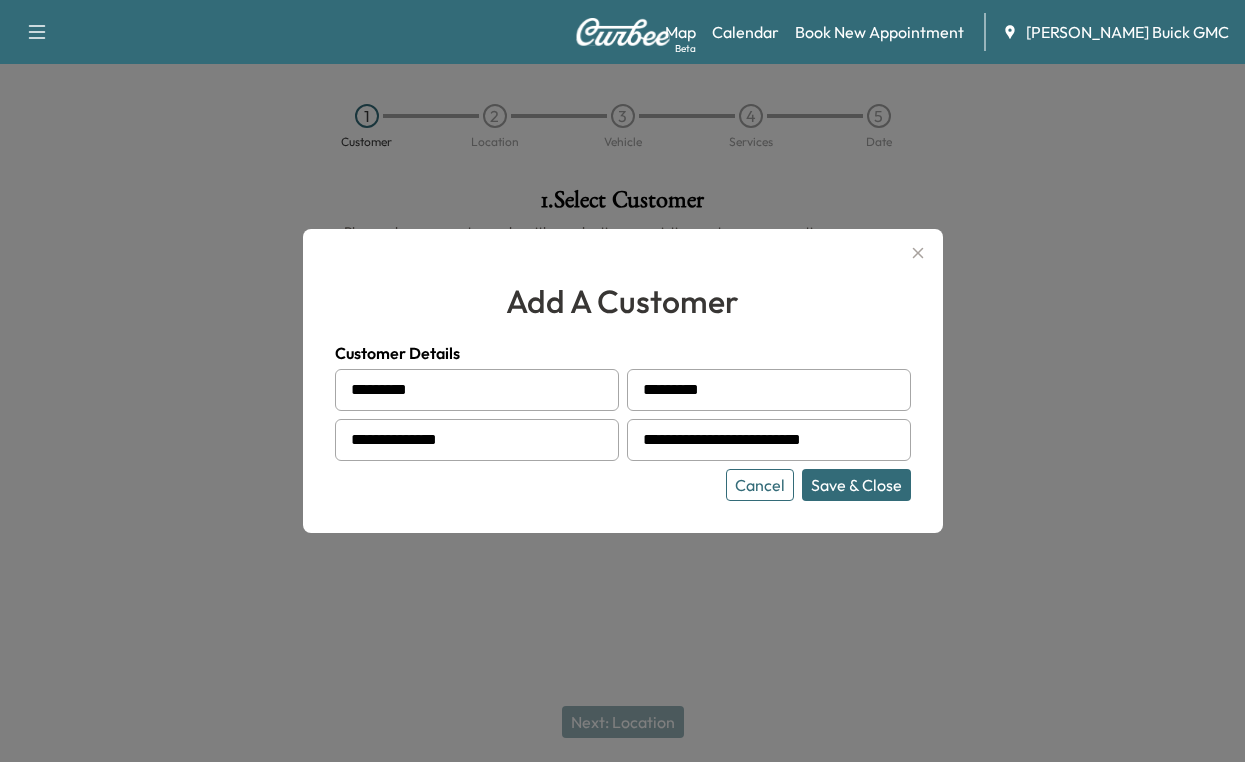 click on "Save & Close" at bounding box center (856, 485) 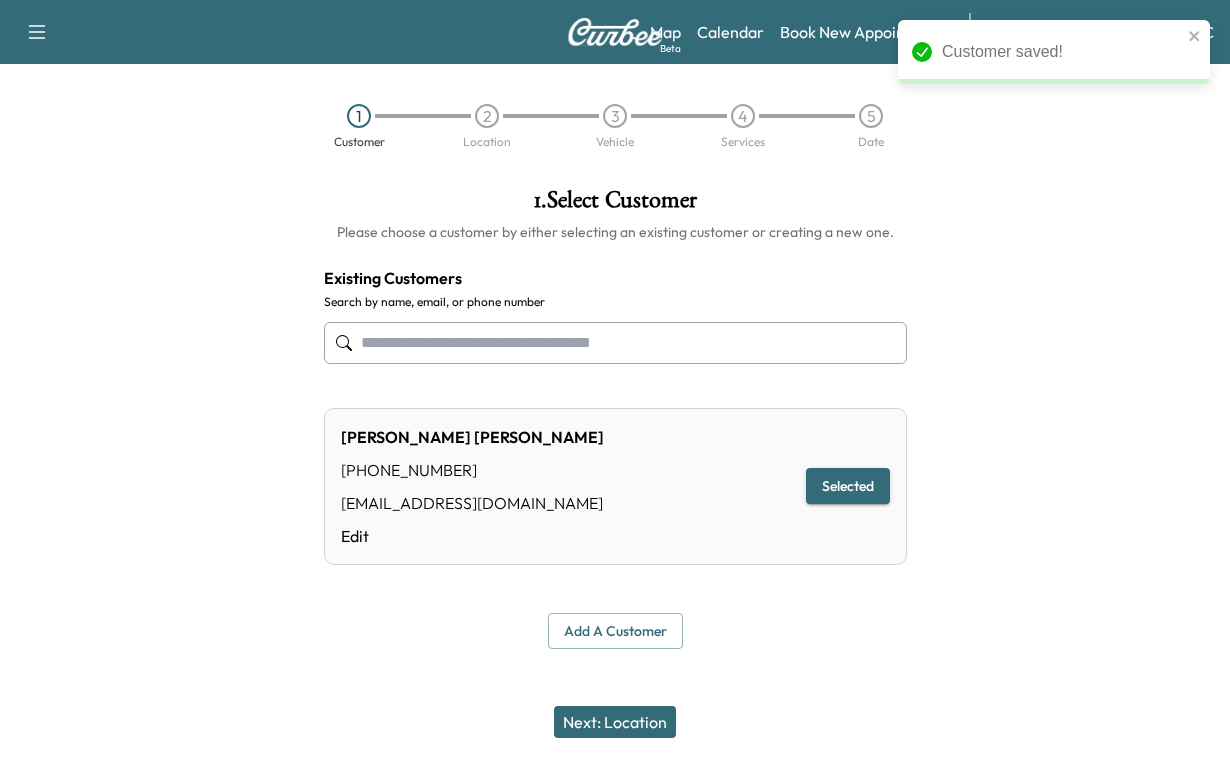 click on "Selected" at bounding box center [848, 486] 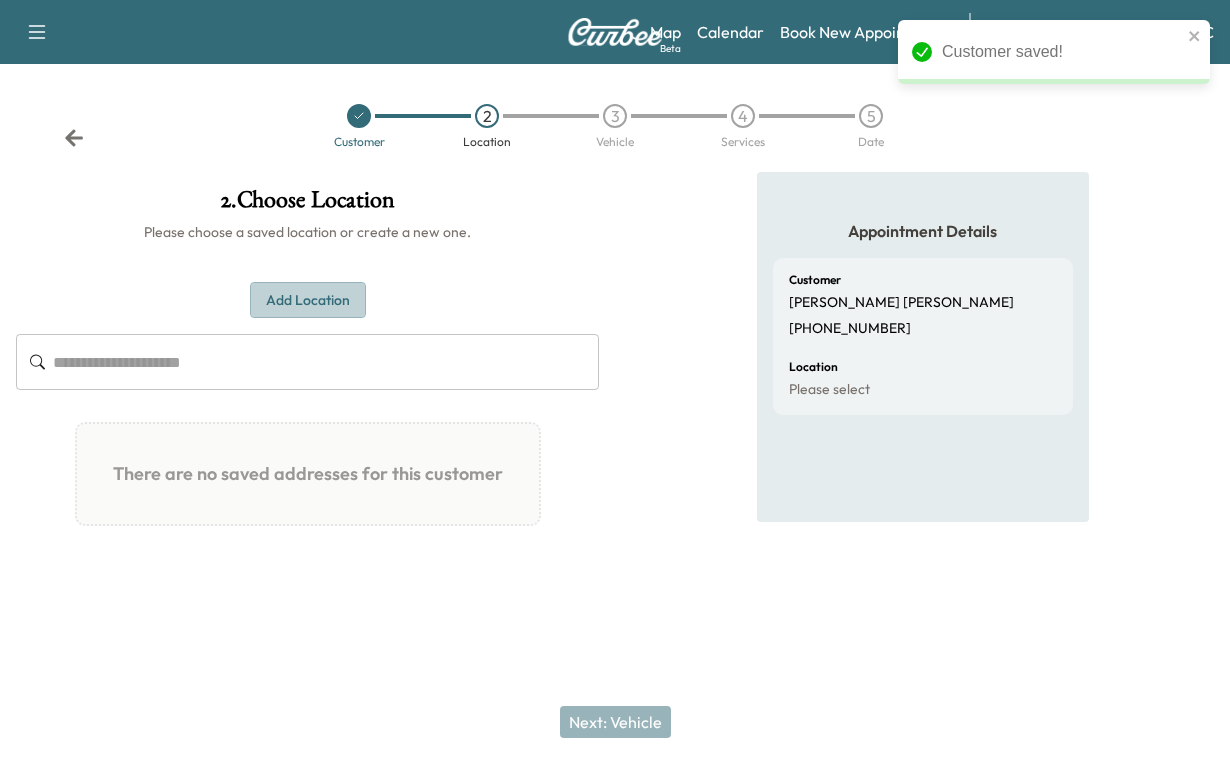 click on "Add Location" at bounding box center [308, 300] 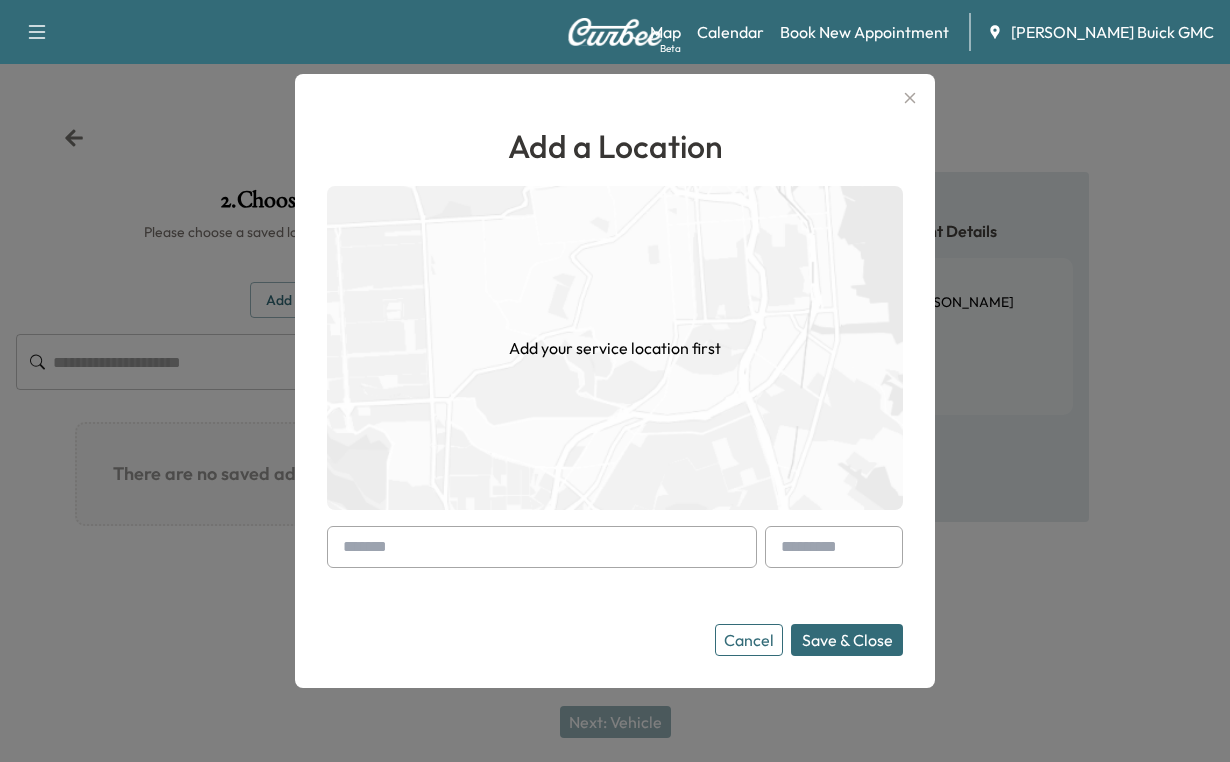click at bounding box center (542, 547) 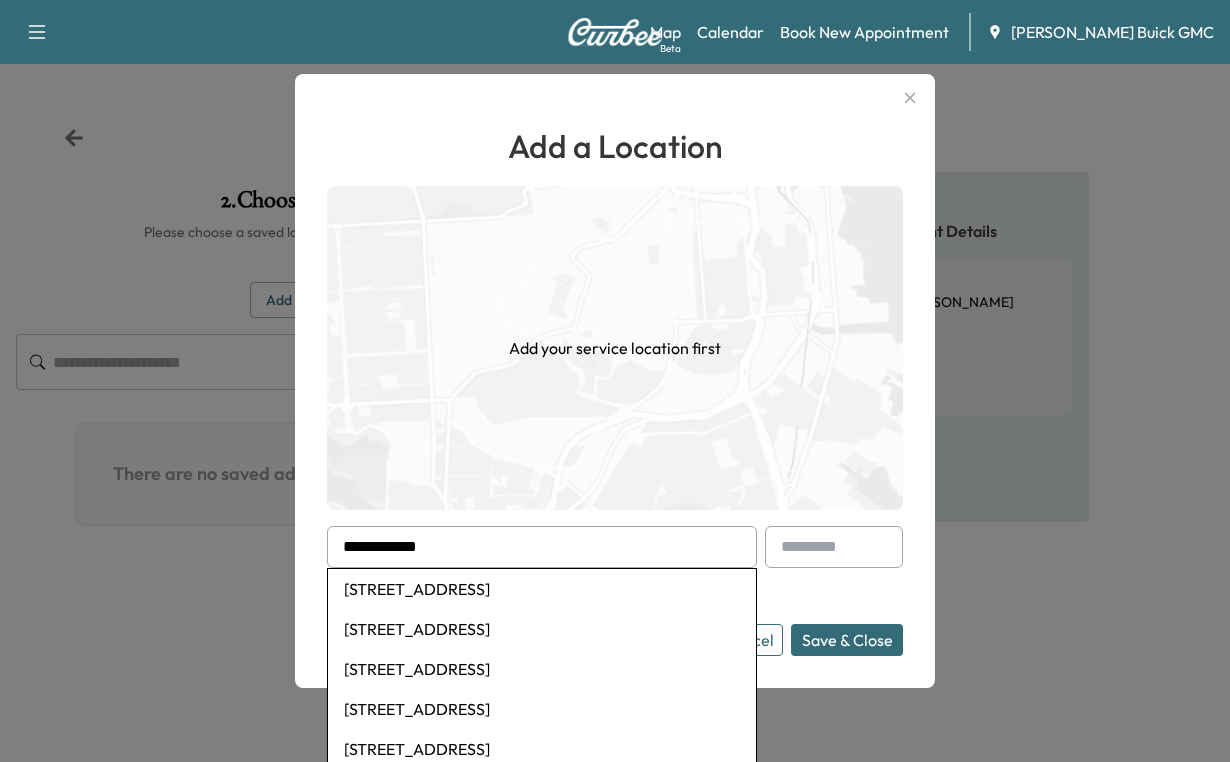 click on "[STREET_ADDRESS]" at bounding box center (542, 589) 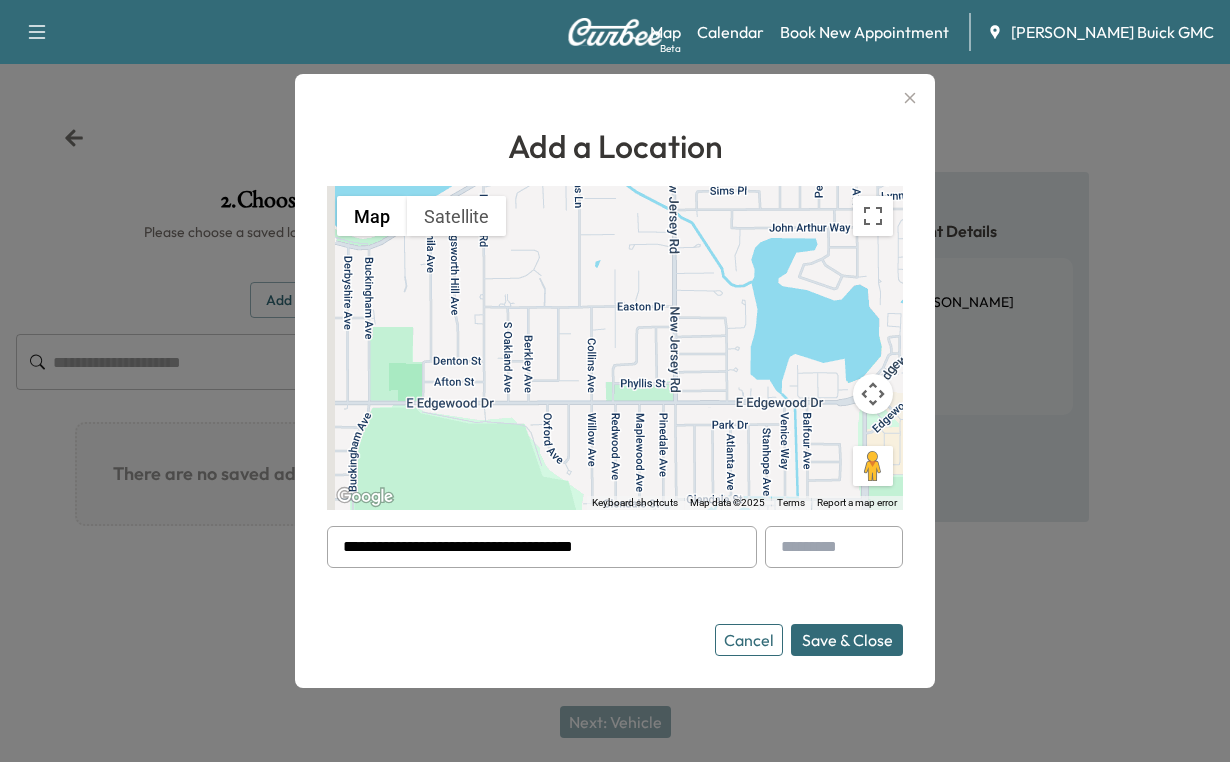 click on "Save & Close" at bounding box center (847, 640) 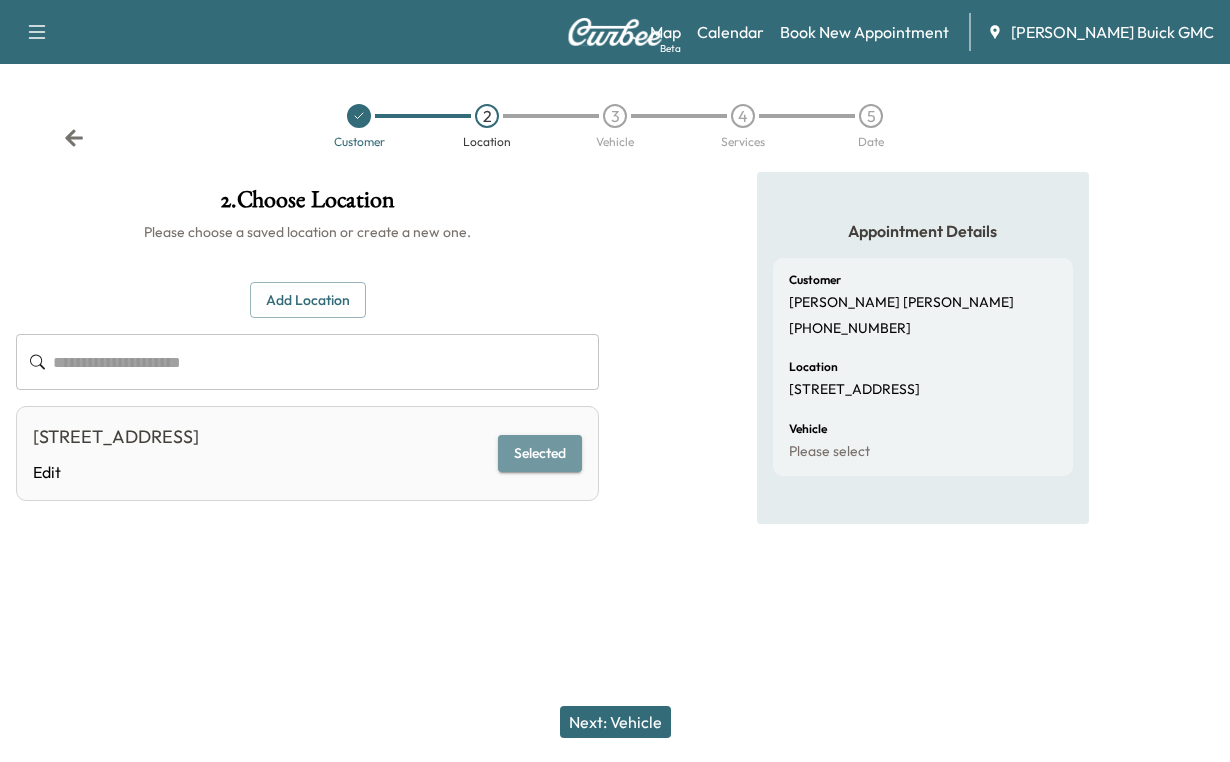 click on "Selected" at bounding box center [540, 453] 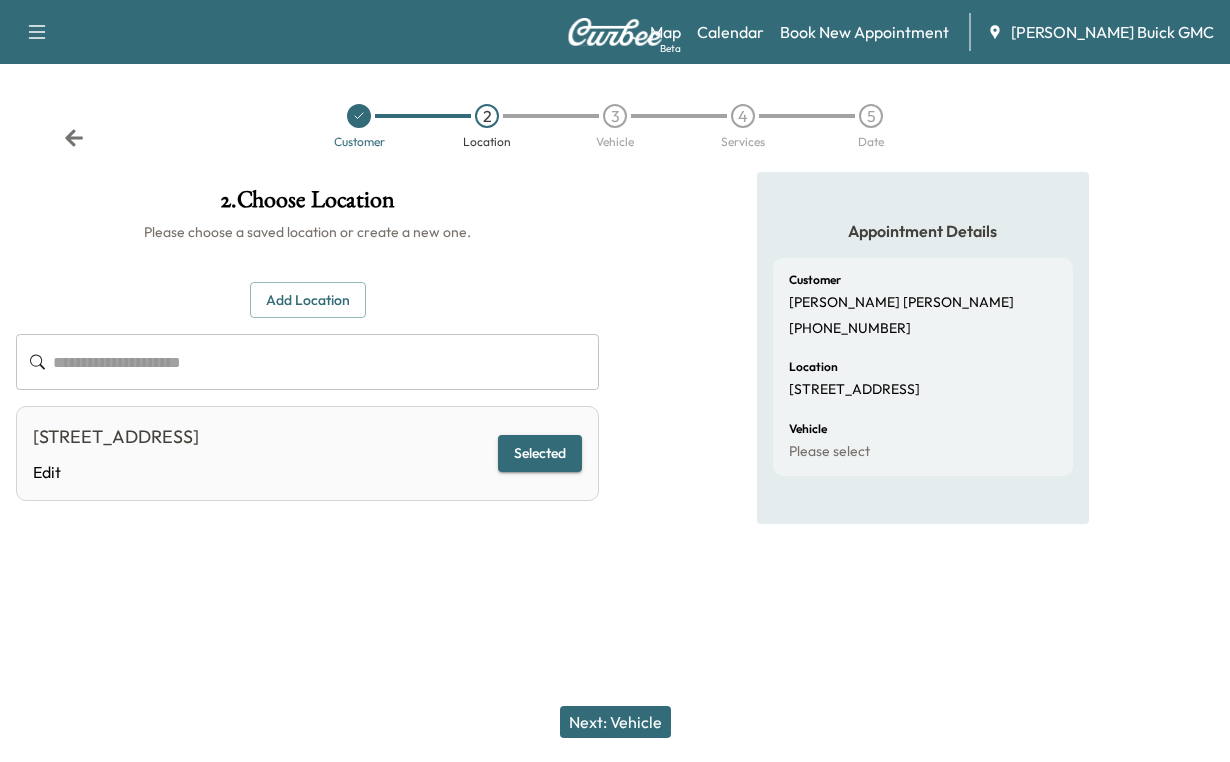 click on "Next: Vehicle" at bounding box center [615, 722] 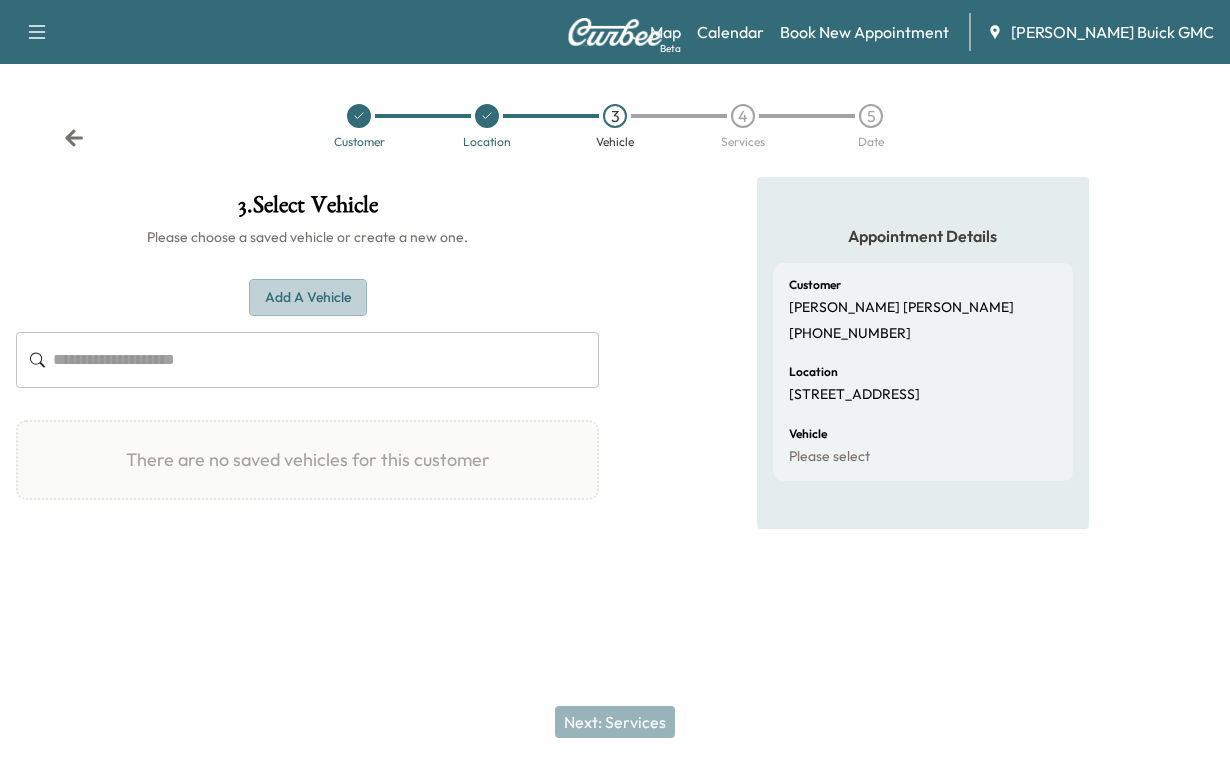click on "Add a Vehicle" at bounding box center [308, 297] 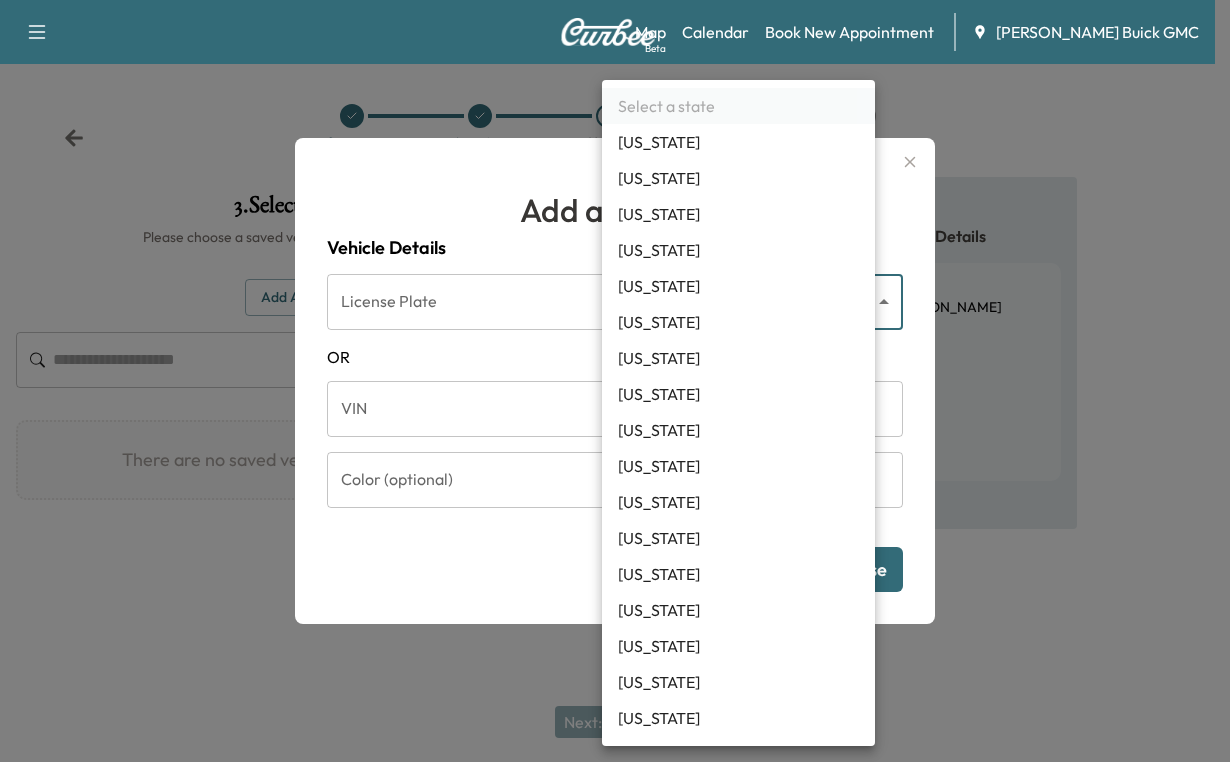 click on "Support Log Out Map Beta Calendar Book New Appointment [PERSON_NAME] Buick GMC Customer Location 3 Vehicle 4 Services 5 Date 3 .  Select Vehicle Please choose a saved vehicle or create a new one. Add a Vehicle ​ There are no saved vehicles for this customer Add a Vehicle Vehicle Details License Plate License Plate State ​ State [US_STATE] VIN VIN Color (optional) Color (optional) Close Save & Close No, Go Back Yes, I'm Sure Add a Vehicle Vehicle Details License Plate License Plate State ​ State [US_STATE] VIN VIN Color (optional) Color (optional) Delete Vehicle Close Save & Close Please Confirm That the following information is correct: Year :  Make :  Model :  License Plate :  State :  VIN :  Color :  No, Go Back Yes, I'm Sure Are you sure? That you want to delete this Vehicle? This action cannot be undone. No, Go Back Yes, I'm Sure Next: Services Appointment Details Customer [PERSON_NAME] [PHONE_NUMBER] Location [STREET_ADDRESS] Vehicle Please select
Select a state [US_STATE] [US_STATE]" at bounding box center [615, 381] 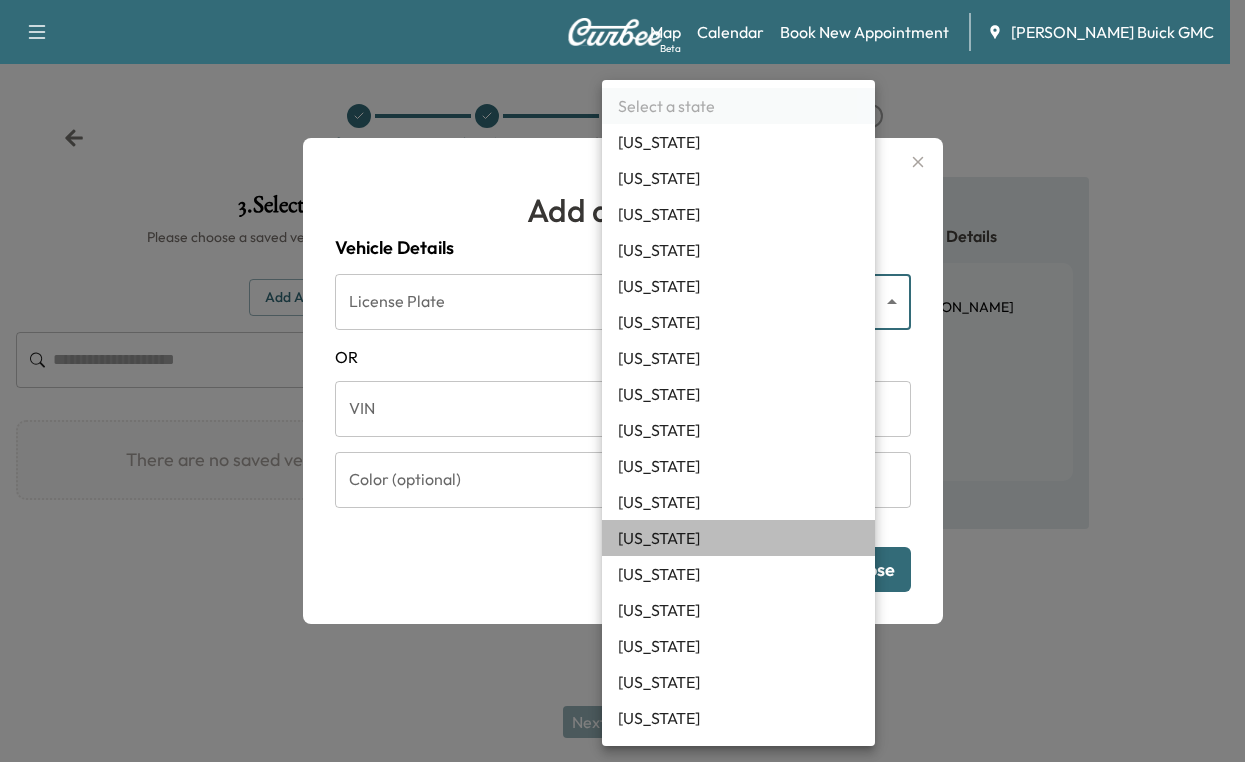 click on "[US_STATE]" at bounding box center [738, 538] 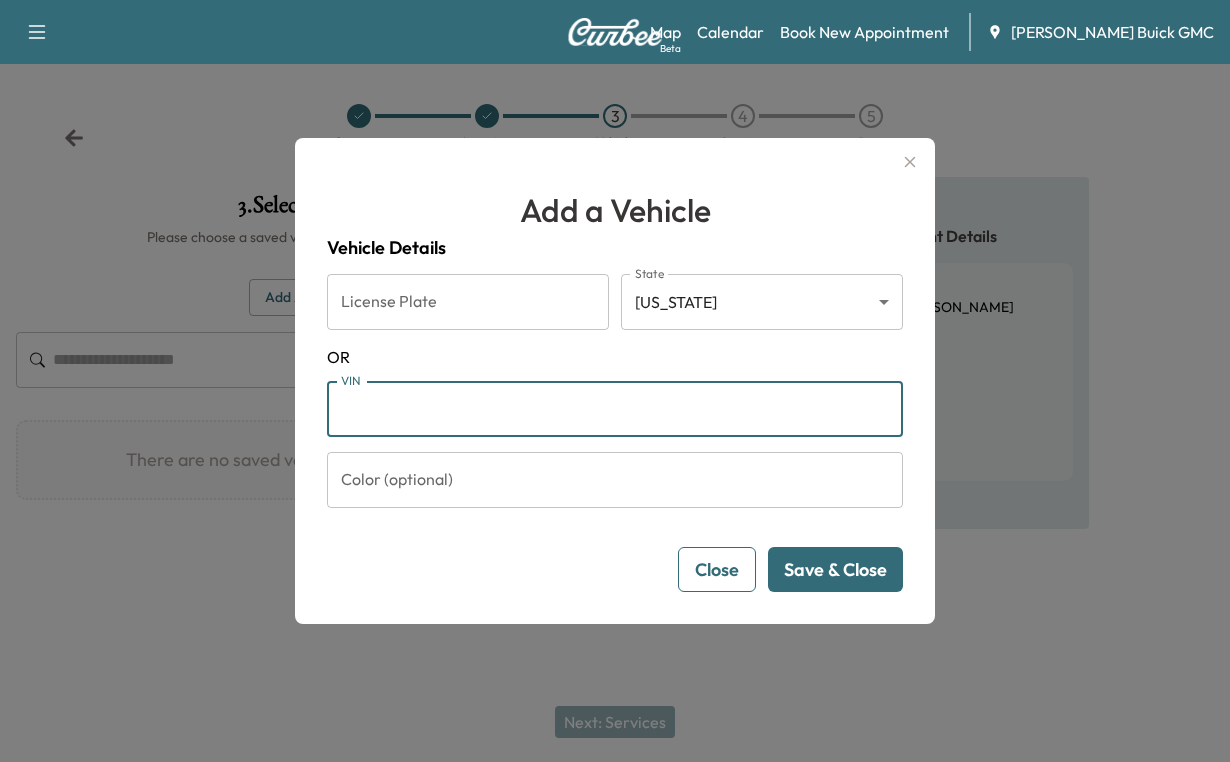 click on "VIN" at bounding box center [615, 409] 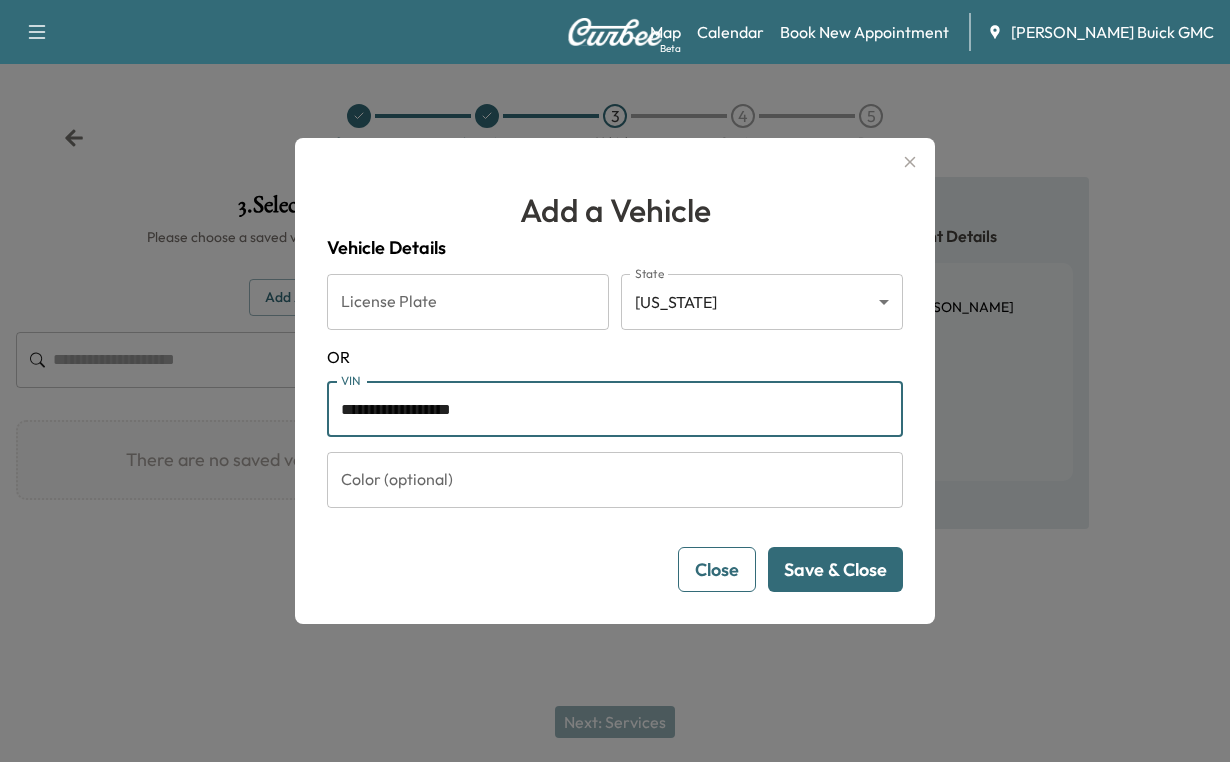 type on "**********" 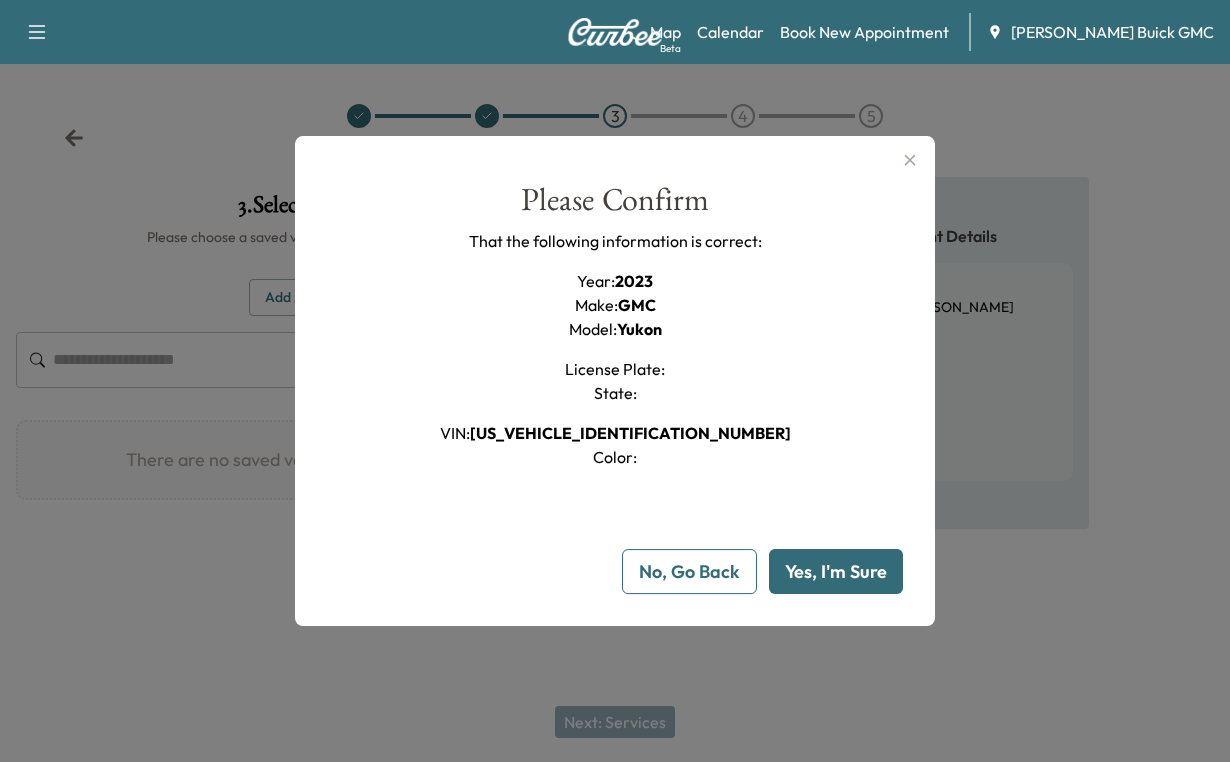 click on "Yes, I'm Sure" at bounding box center [836, 571] 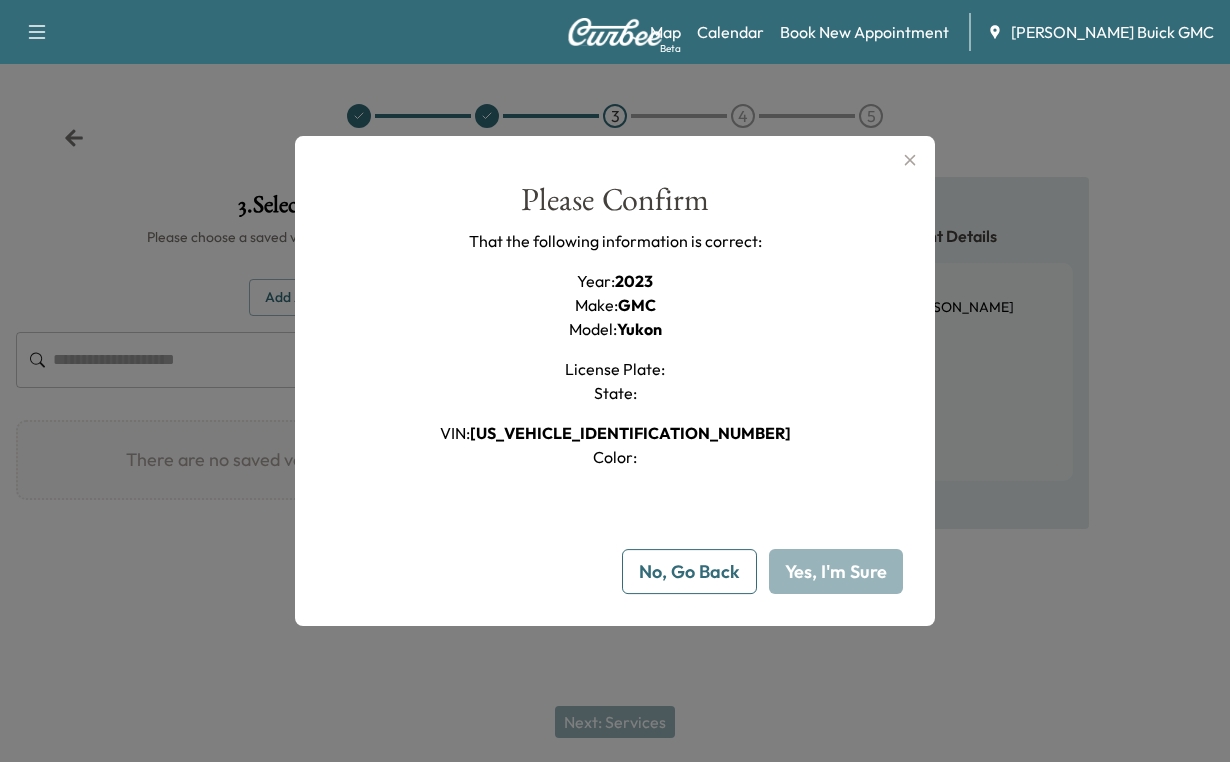 type on "**" 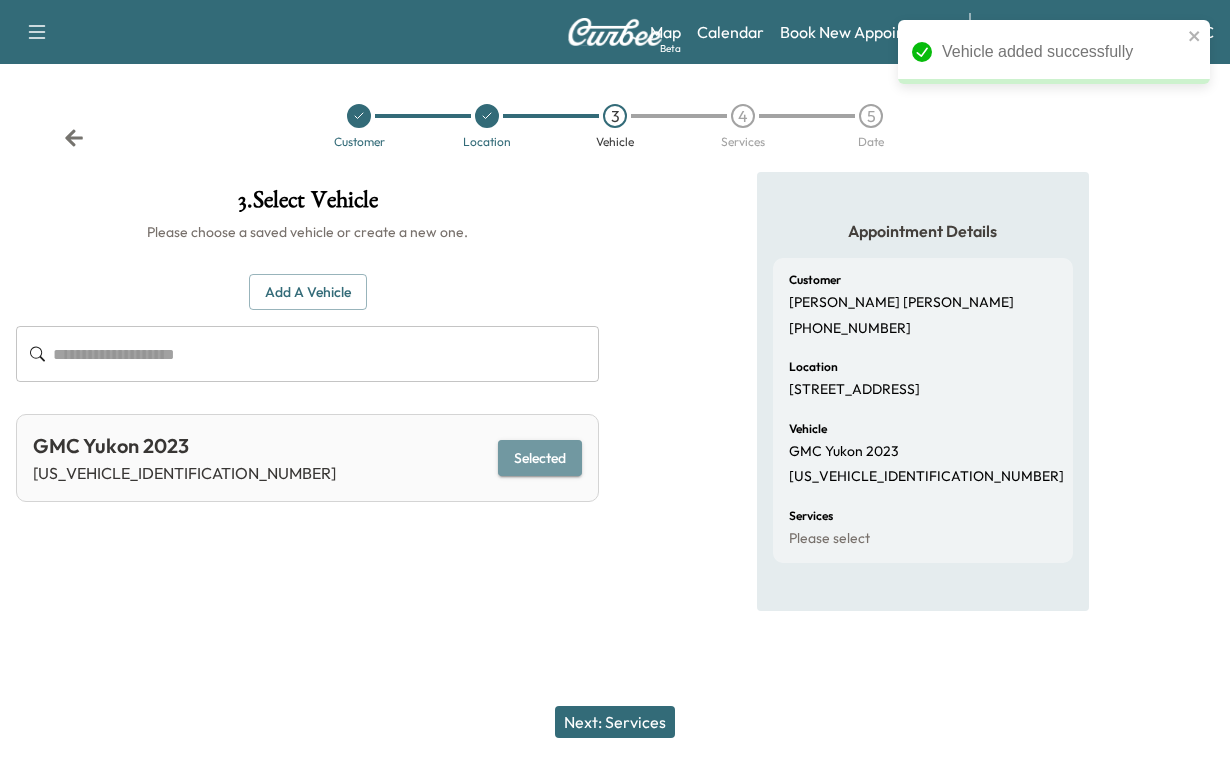 click on "Selected" at bounding box center [540, 458] 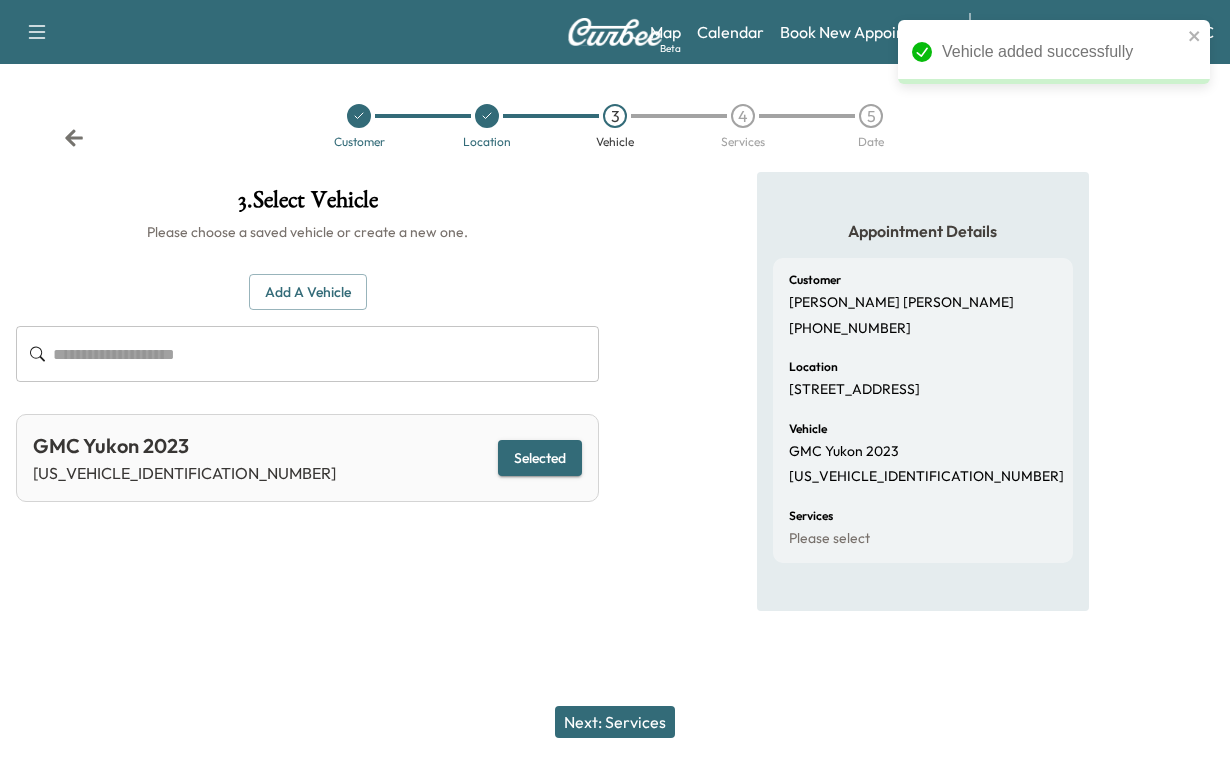 click on "Next: Services" at bounding box center (615, 722) 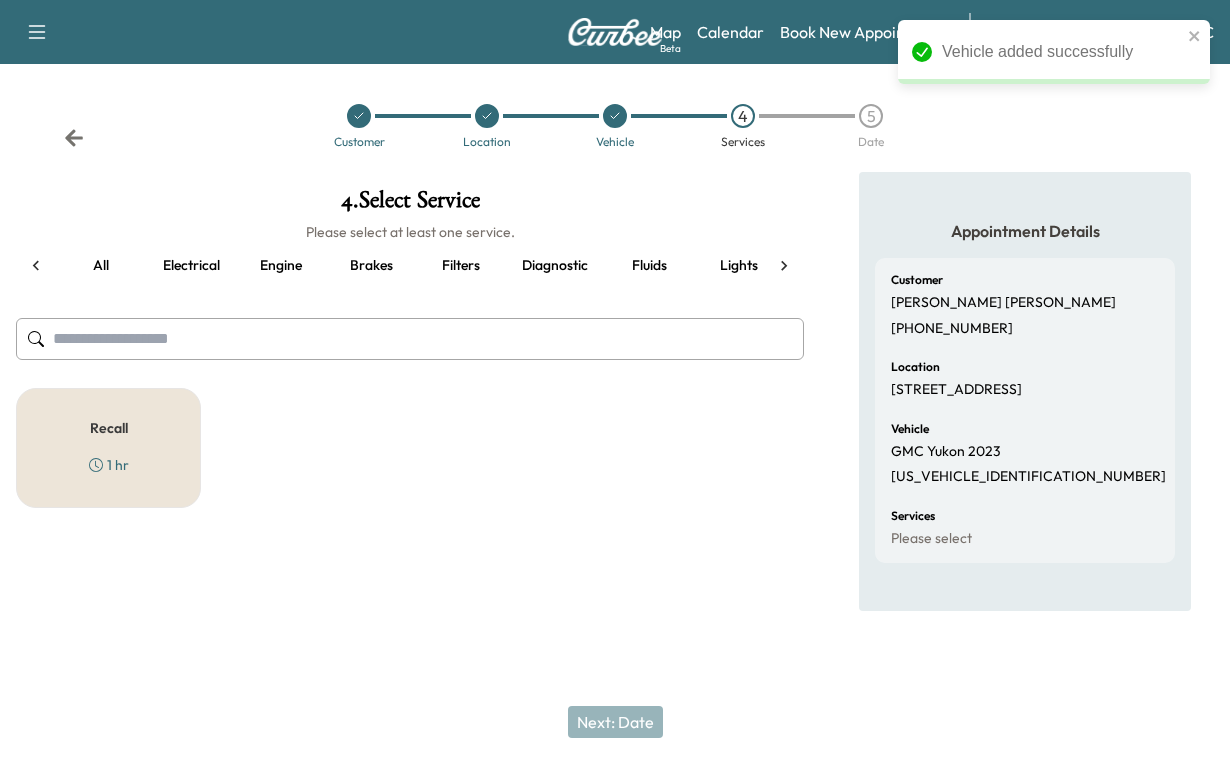 scroll, scrollTop: 0, scrollLeft: 70, axis: horizontal 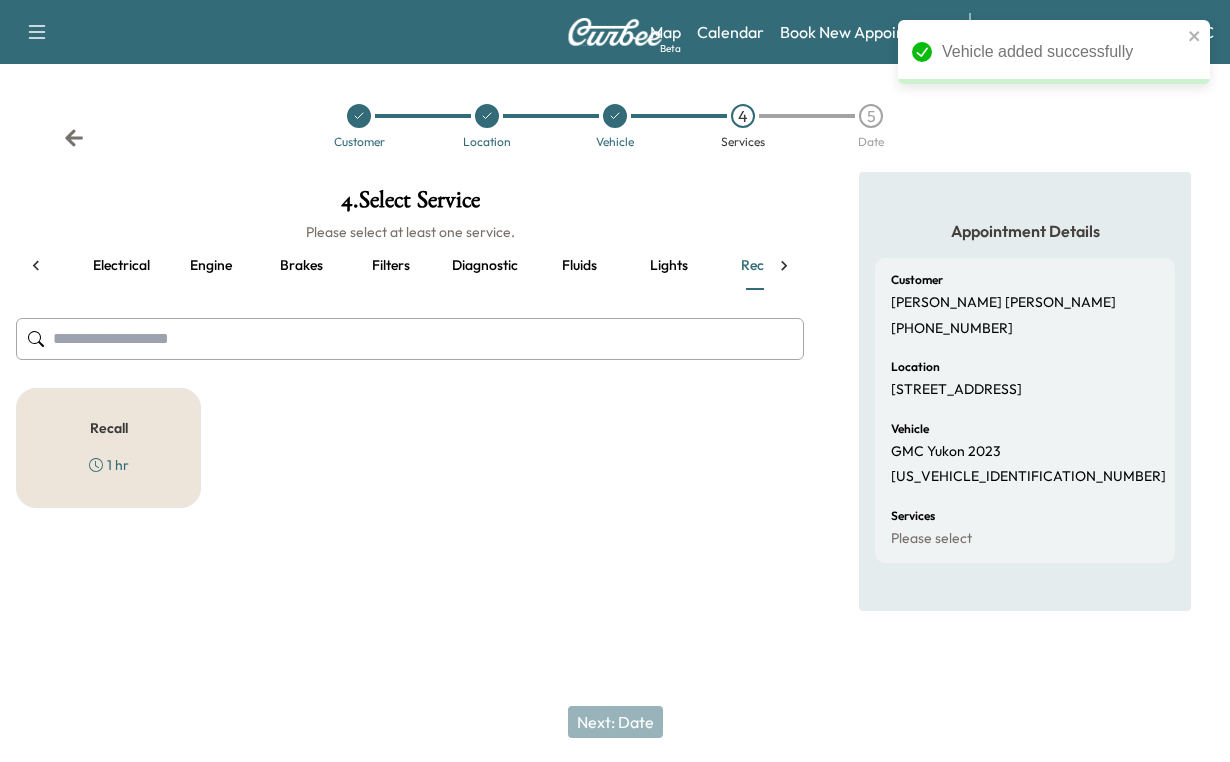 click on "Recall" at bounding box center (109, 428) 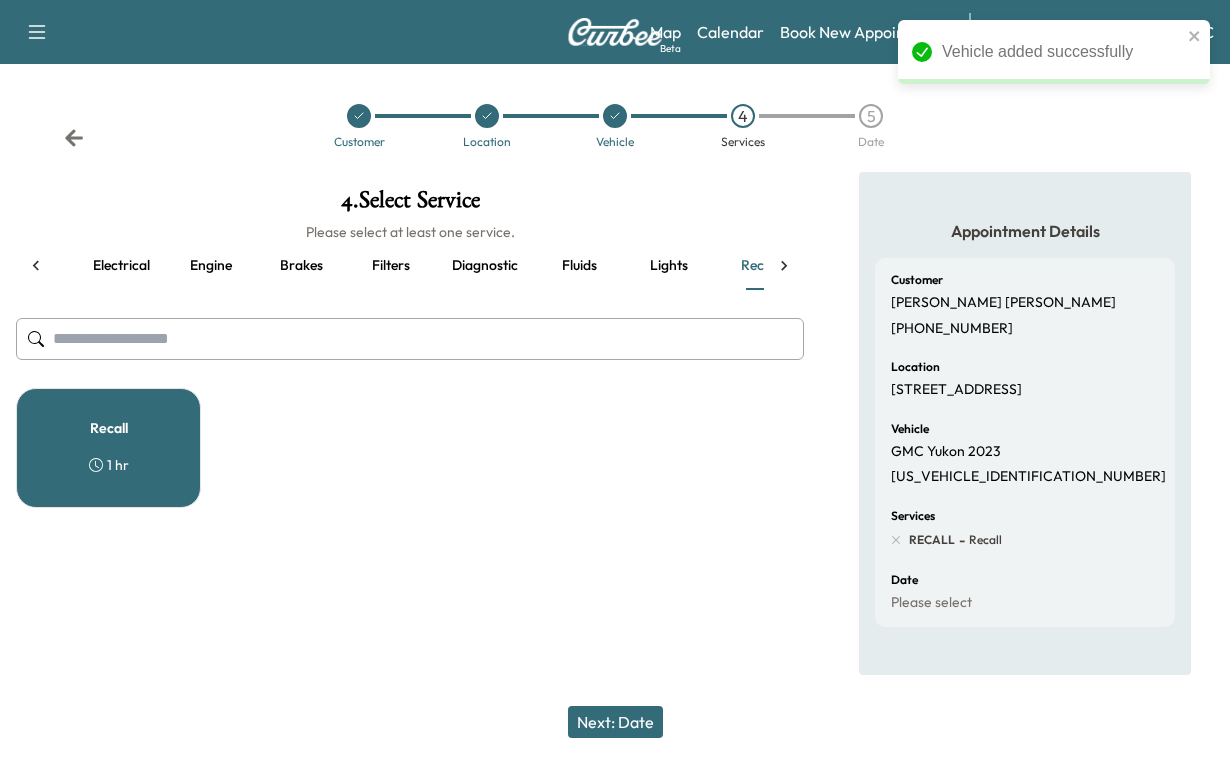 click on "Next: Date" at bounding box center [615, 722] 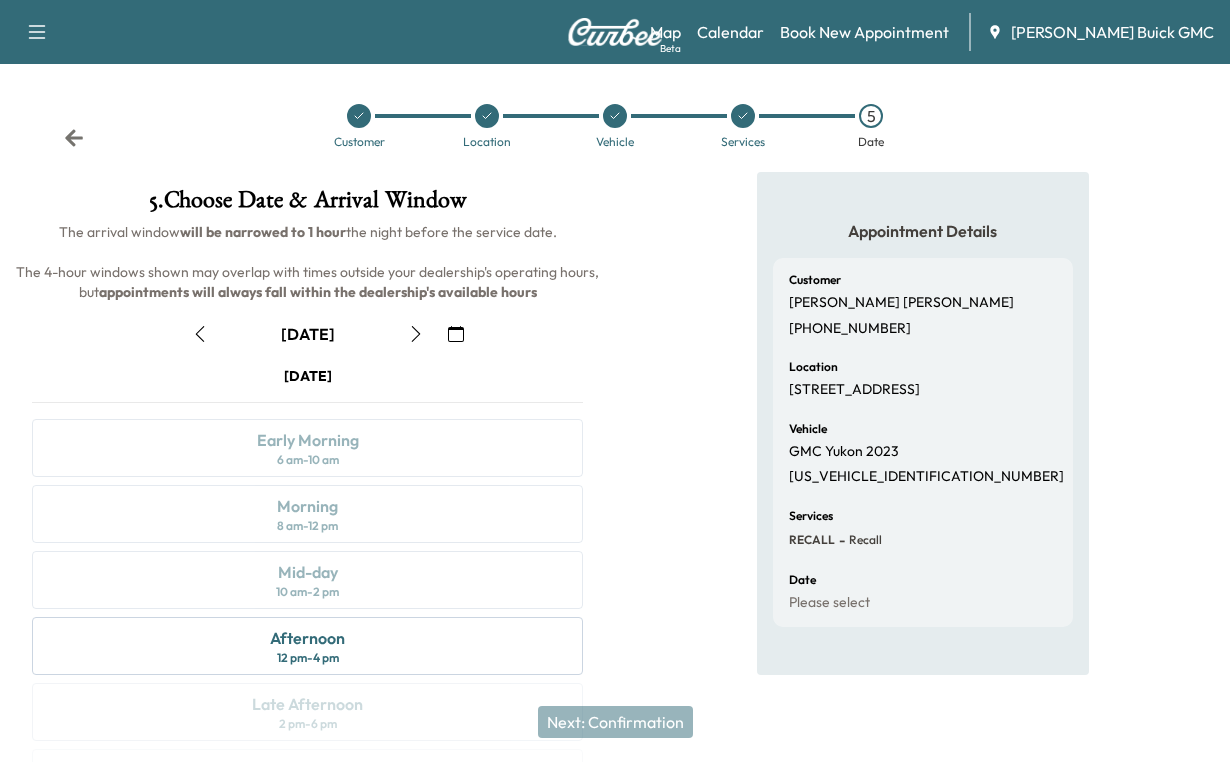 click 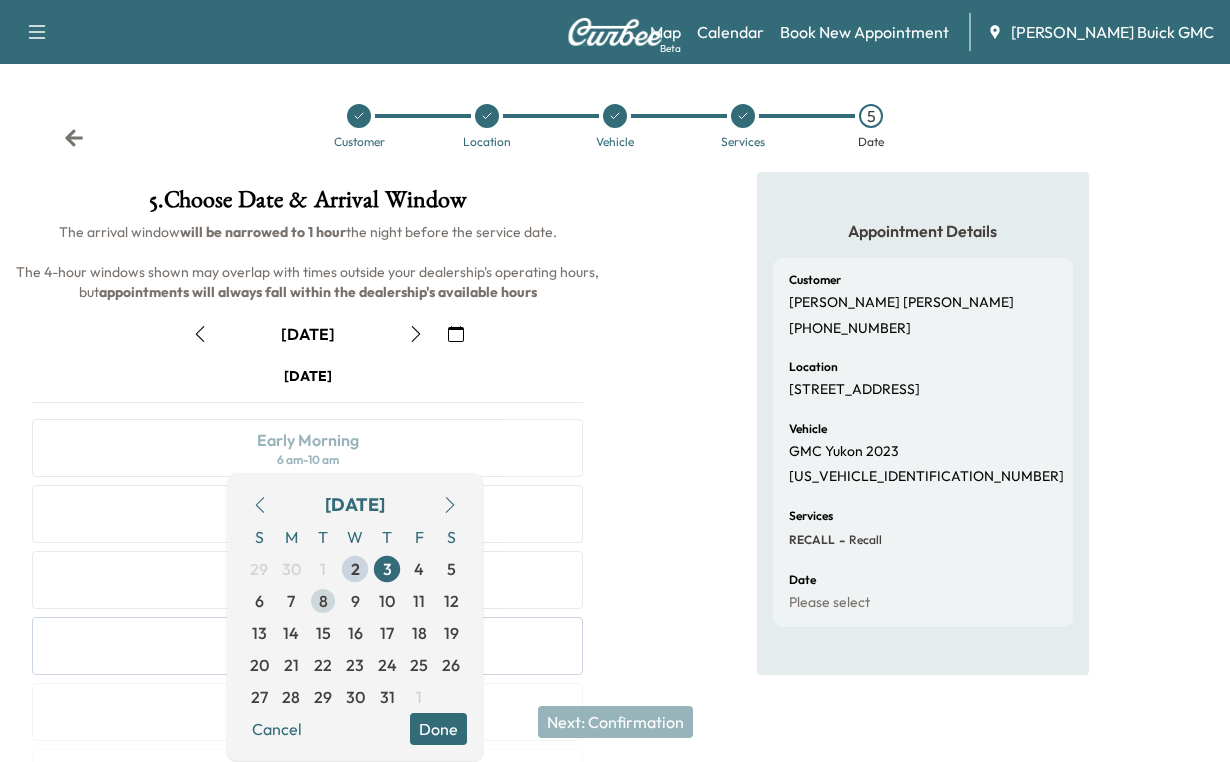 click on "8" at bounding box center [323, 601] 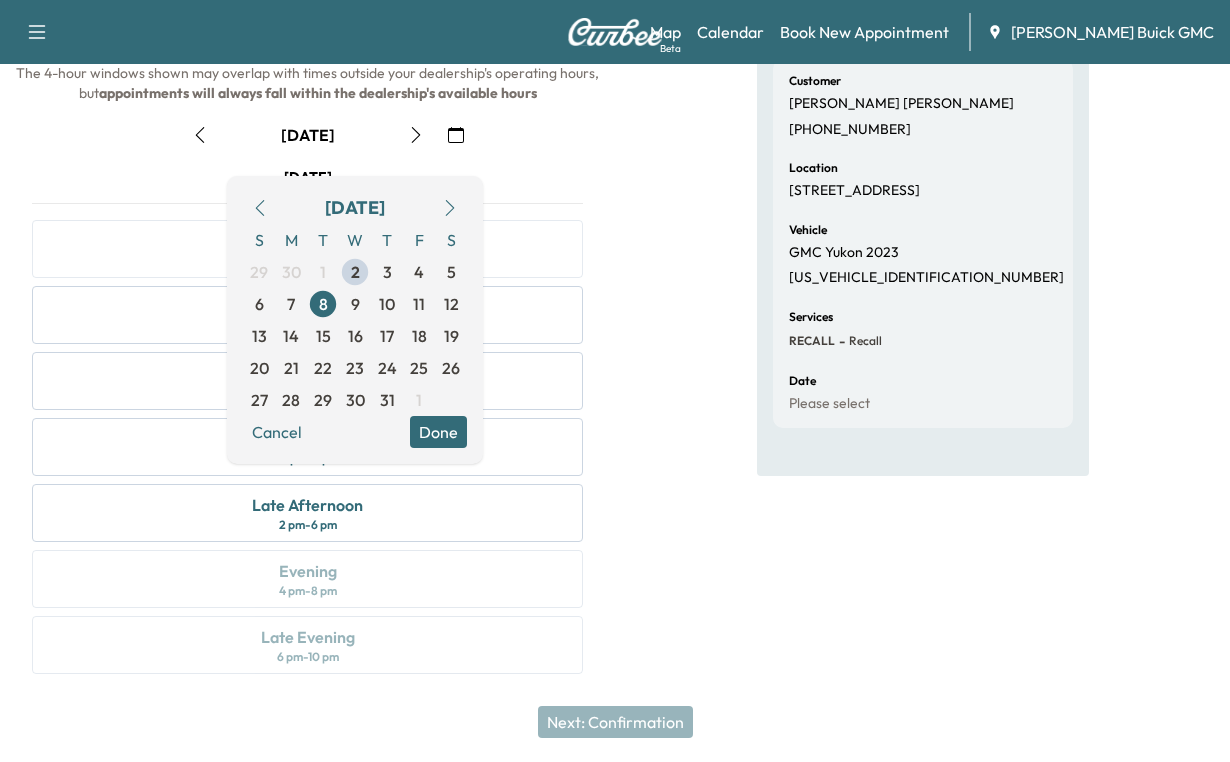scroll, scrollTop: 200, scrollLeft: 0, axis: vertical 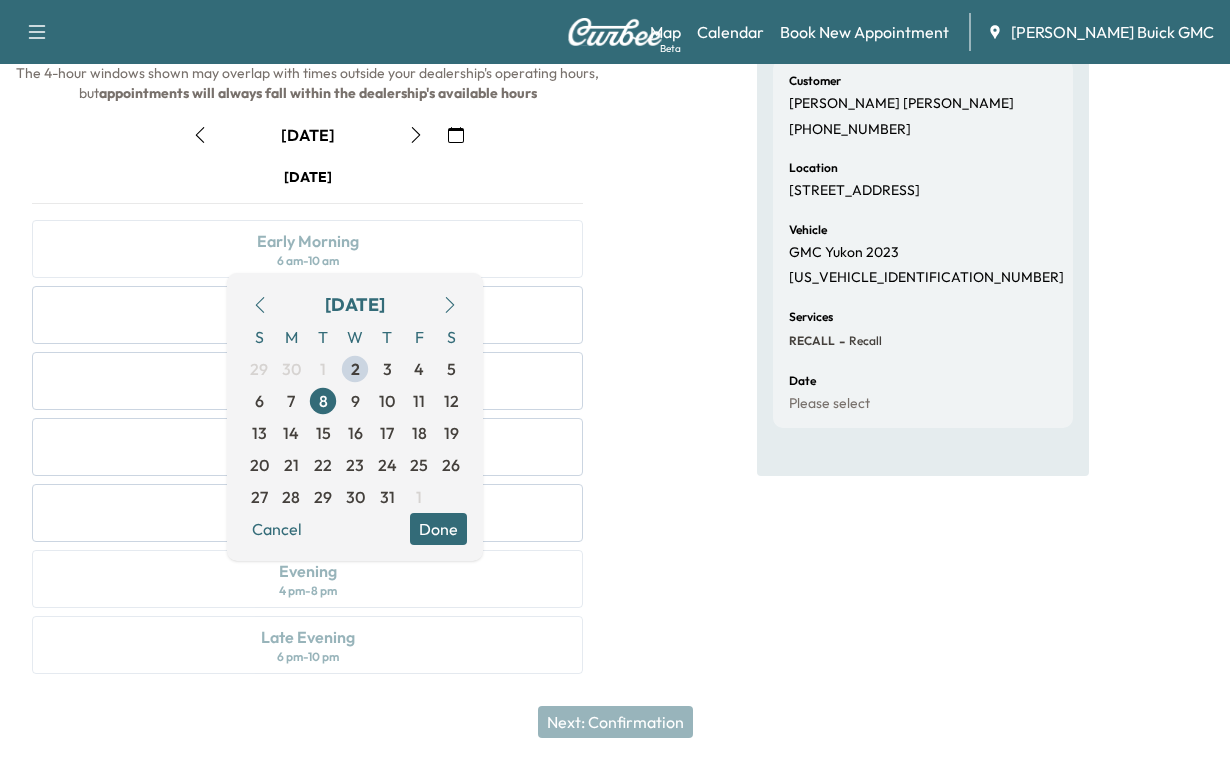 click on "Done" at bounding box center (438, 529) 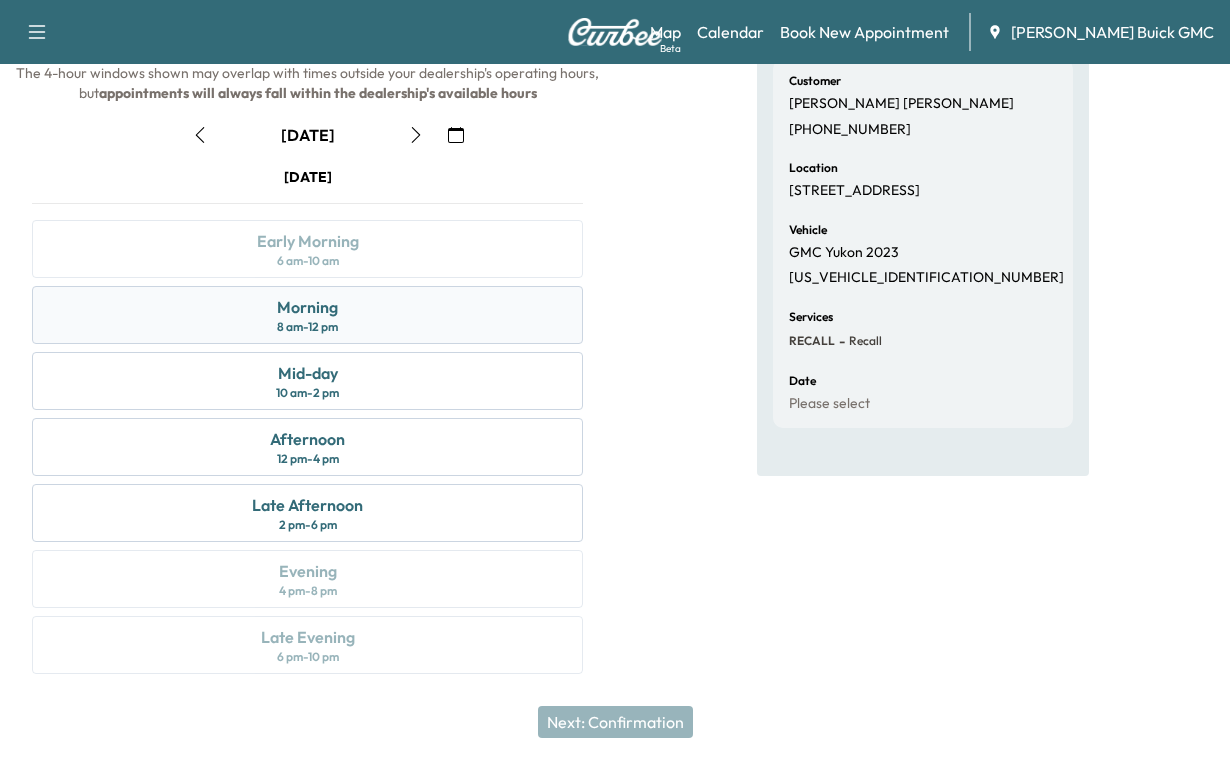click on "Morning" at bounding box center [307, 307] 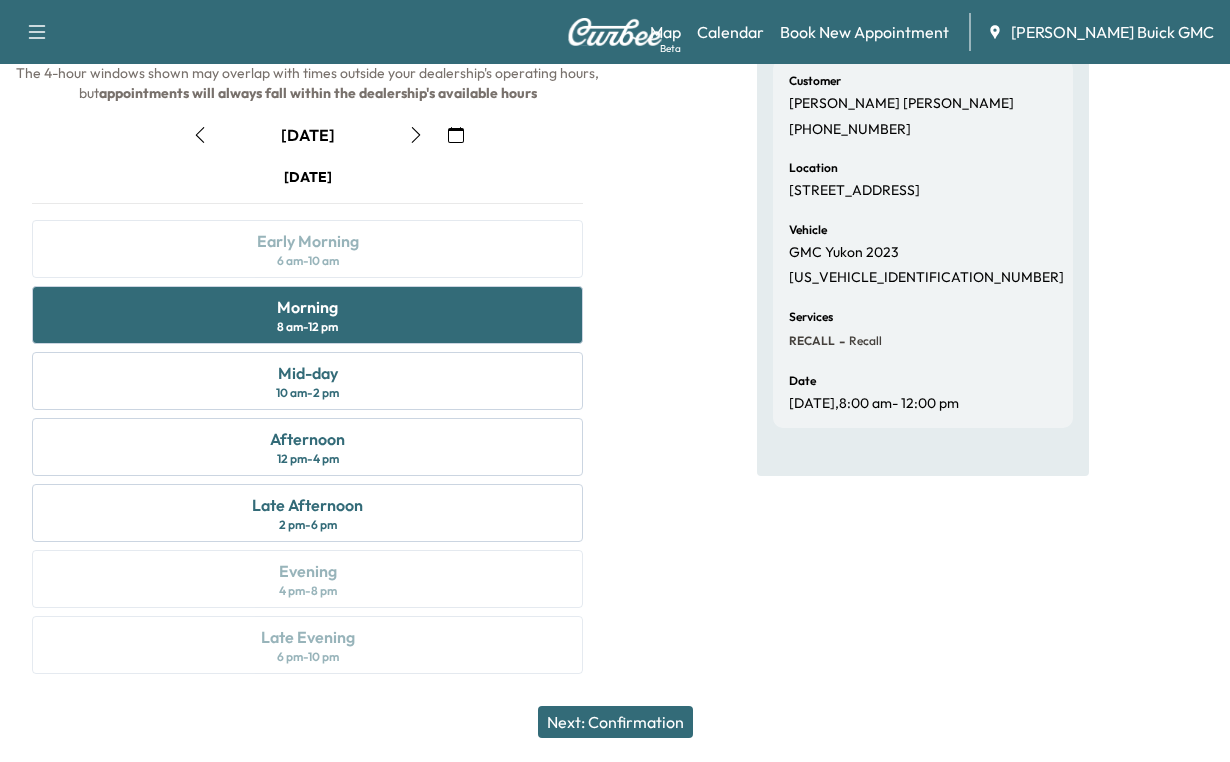 click on "Next: Confirmation" at bounding box center [615, 722] 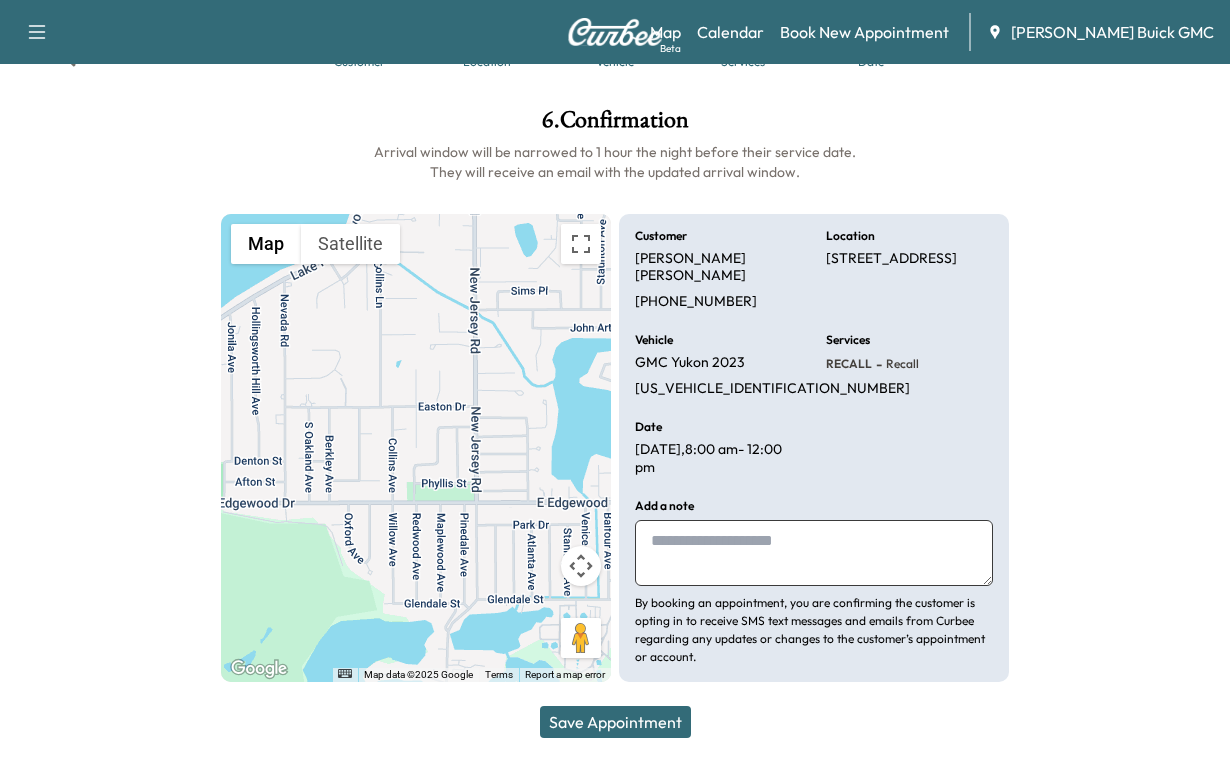 click at bounding box center (814, 553) 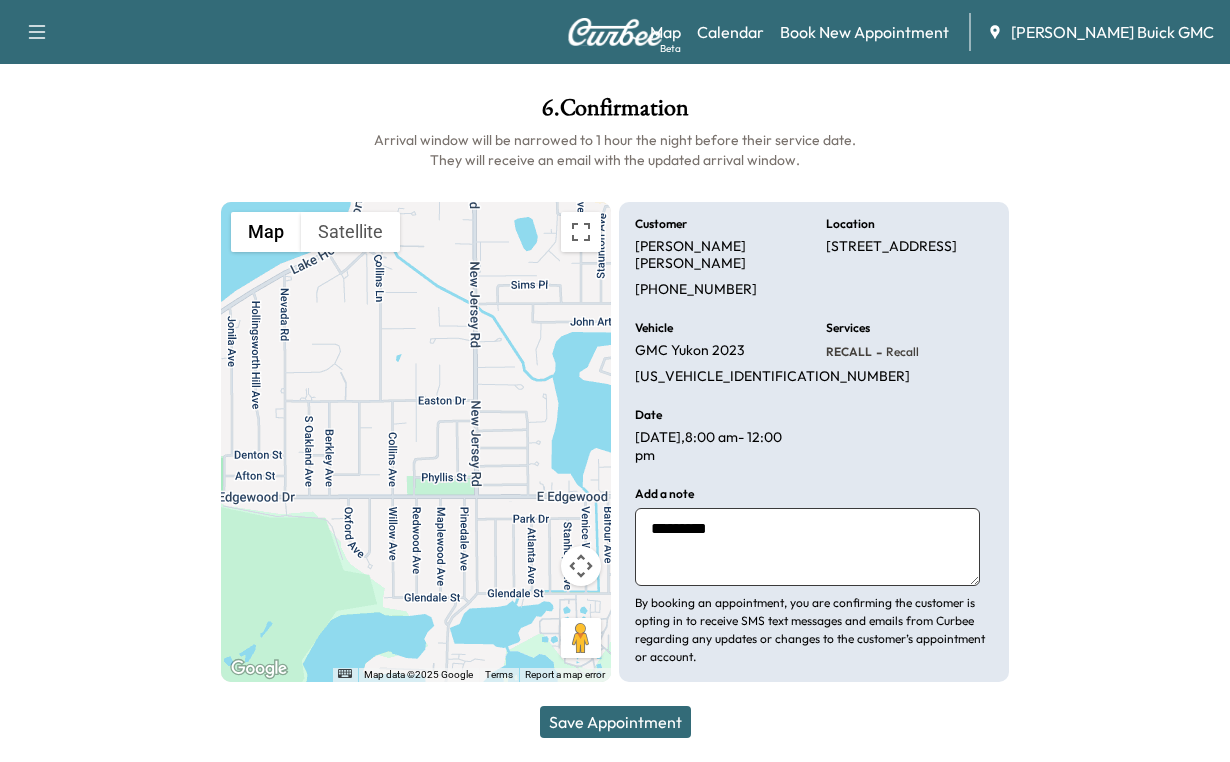 type on "*********" 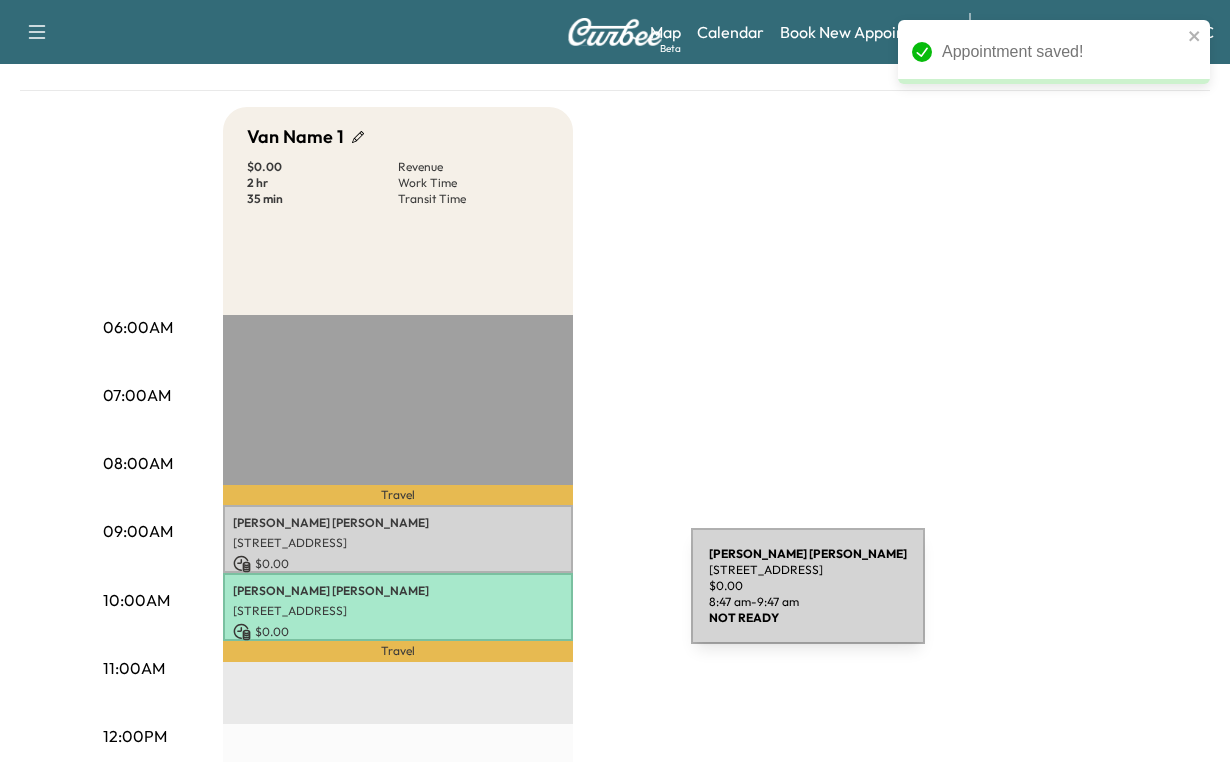 click on "[PERSON_NAME]" at bounding box center (398, 523) 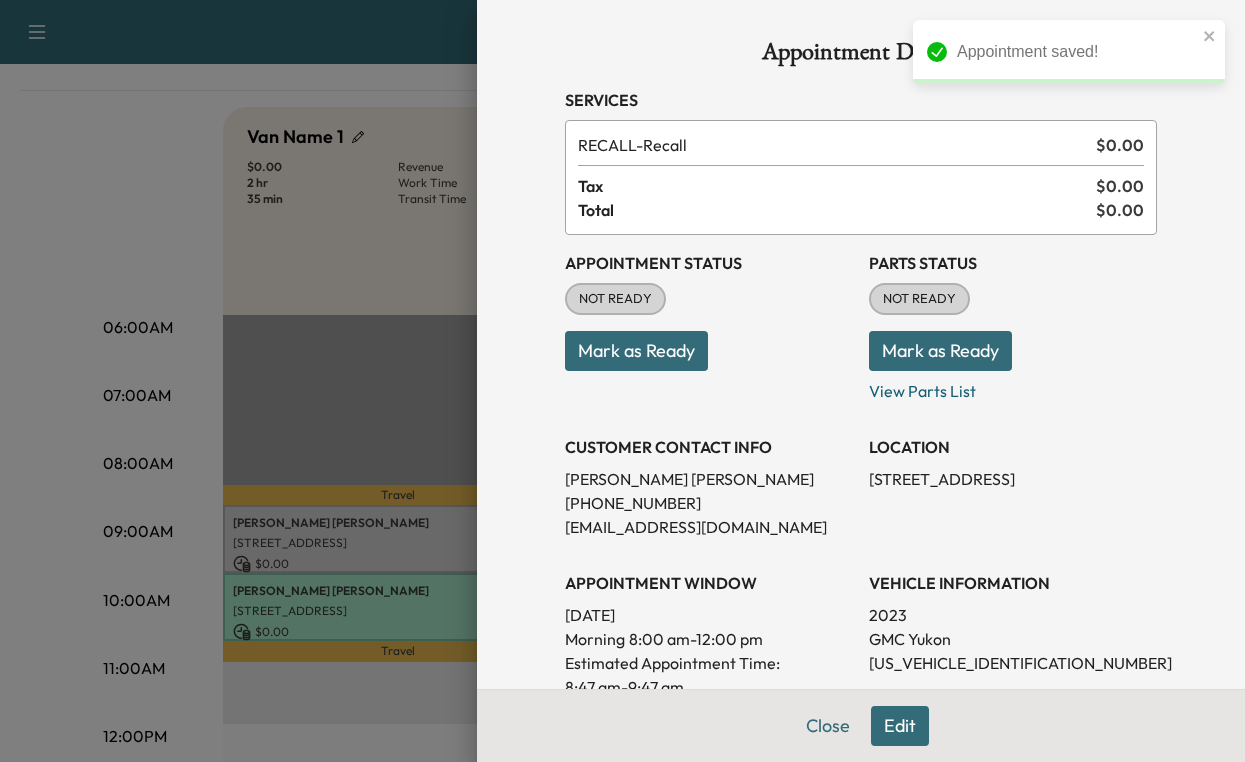 click on "Mark as Ready" at bounding box center (636, 351) 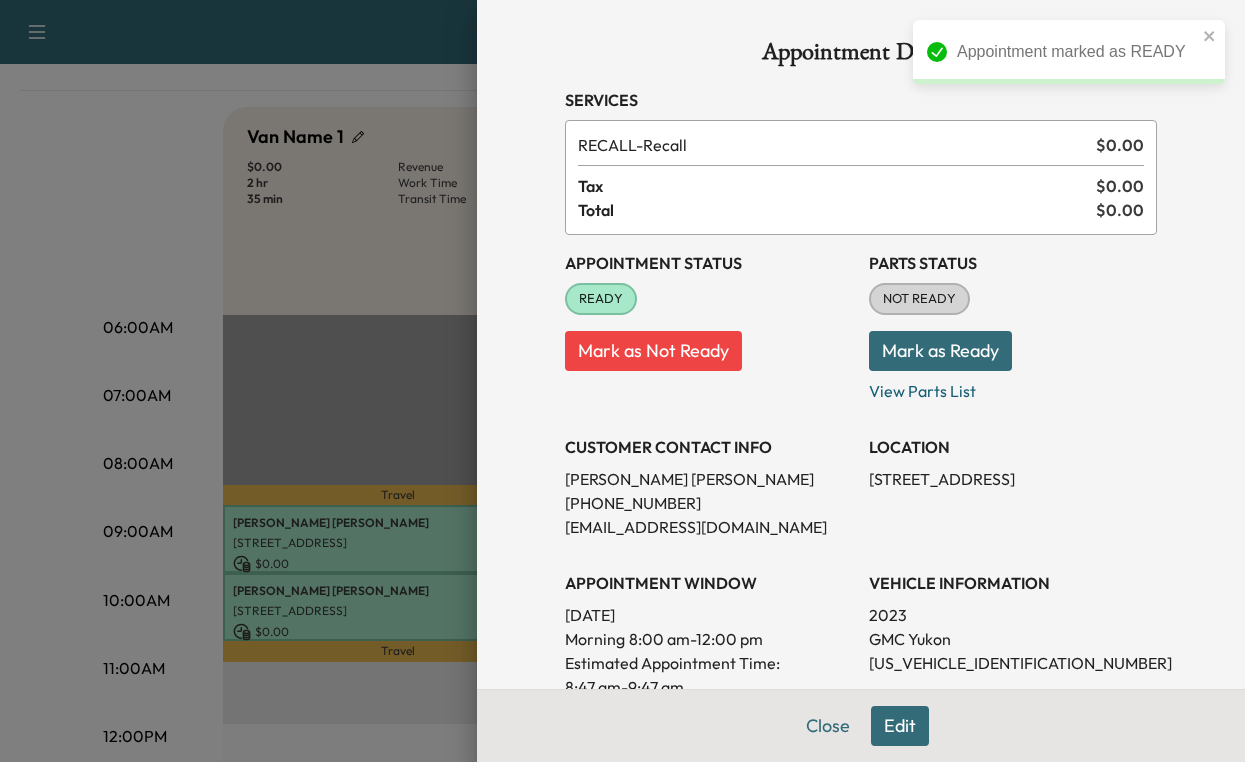 click on "Mark as Ready" at bounding box center [940, 351] 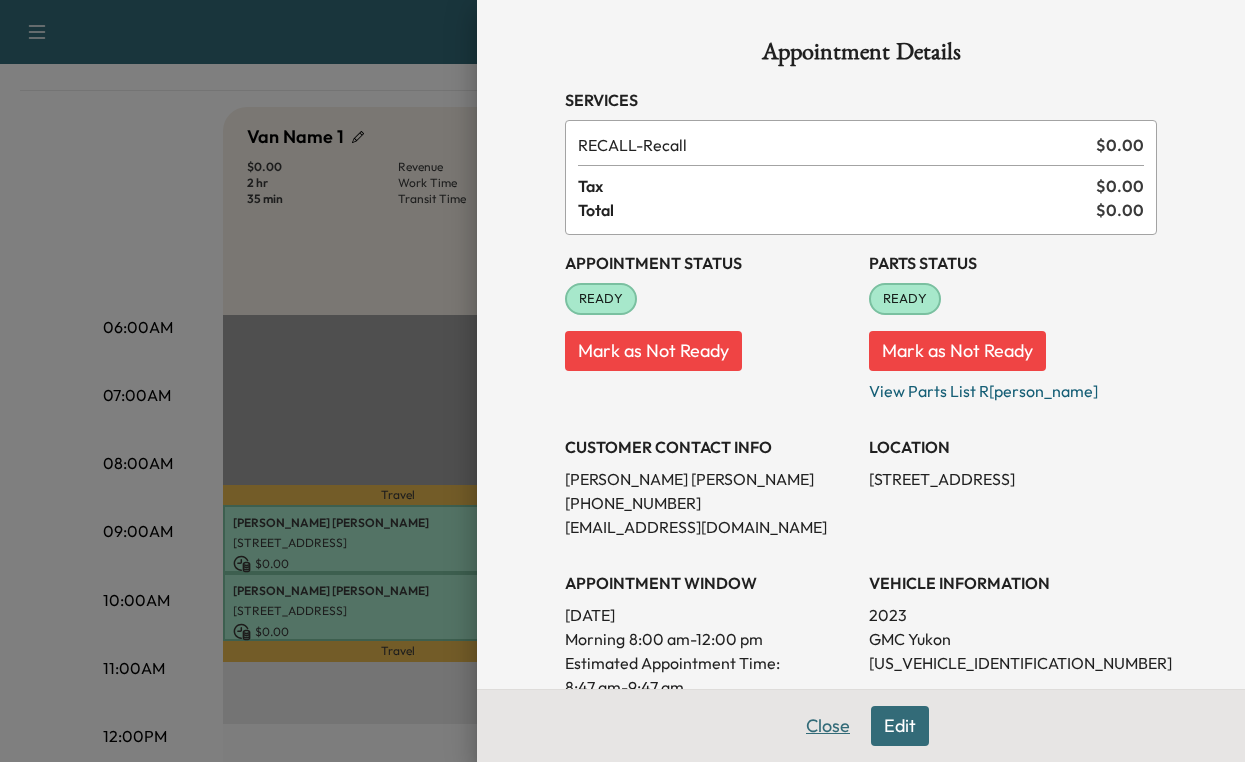 click on "Close" at bounding box center [828, 726] 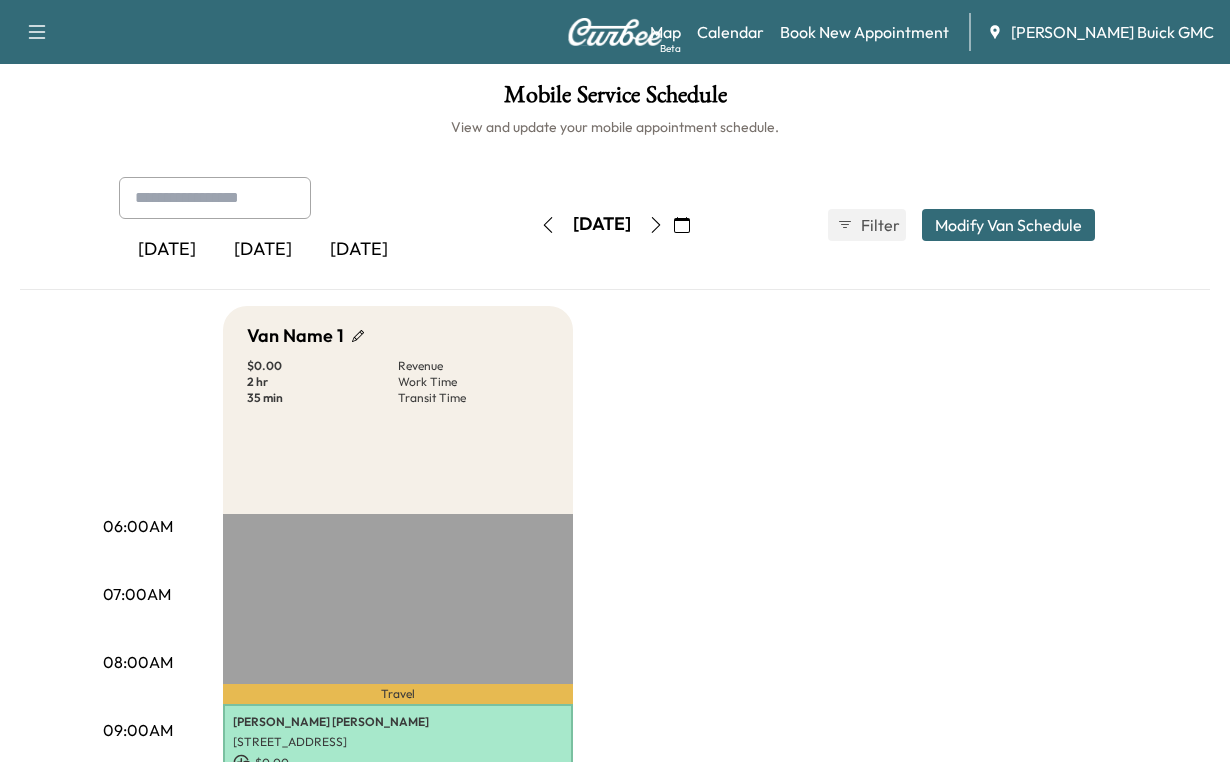 scroll, scrollTop: 0, scrollLeft: 0, axis: both 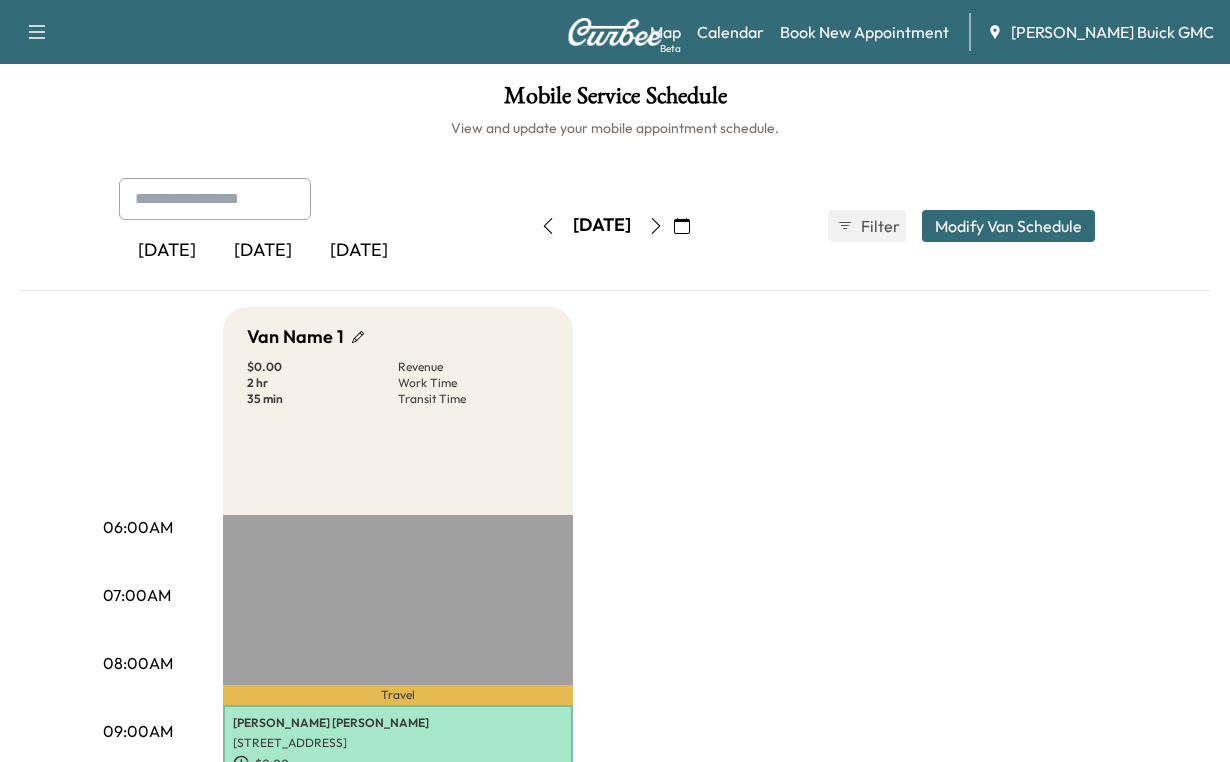 click on "[DATE]" at bounding box center [263, 251] 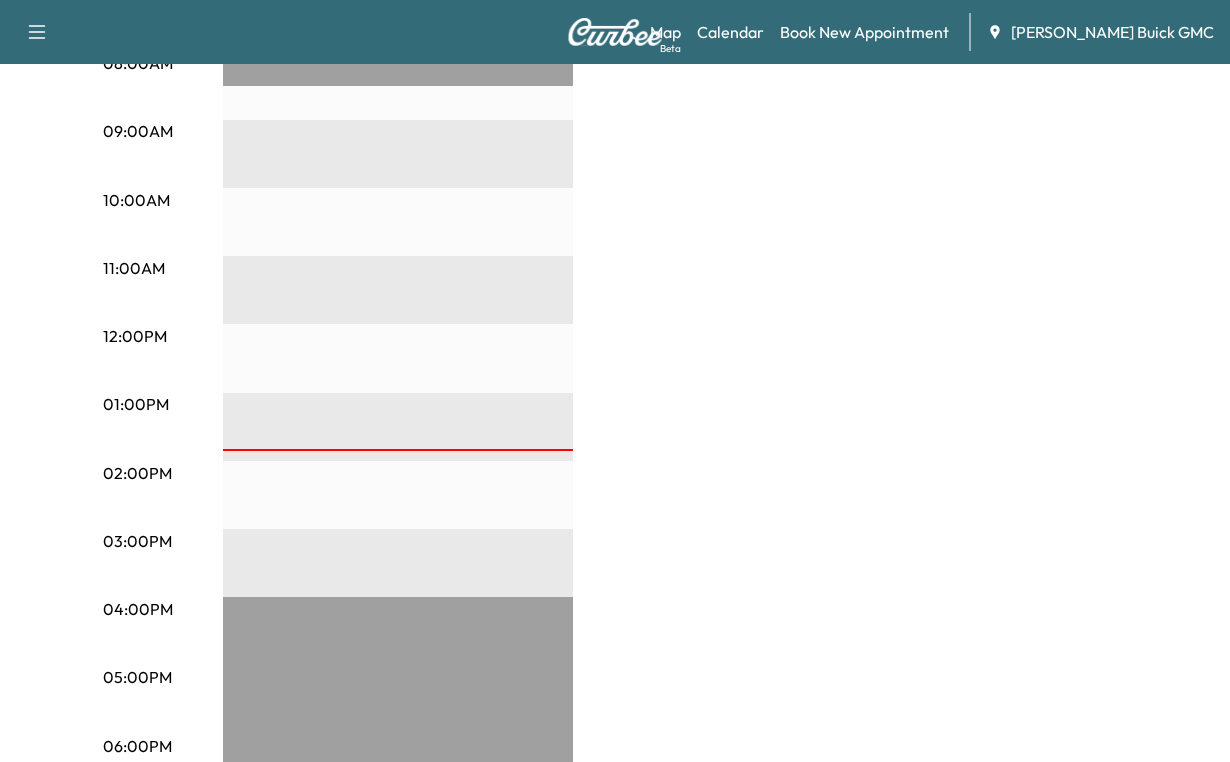 scroll, scrollTop: 0, scrollLeft: 0, axis: both 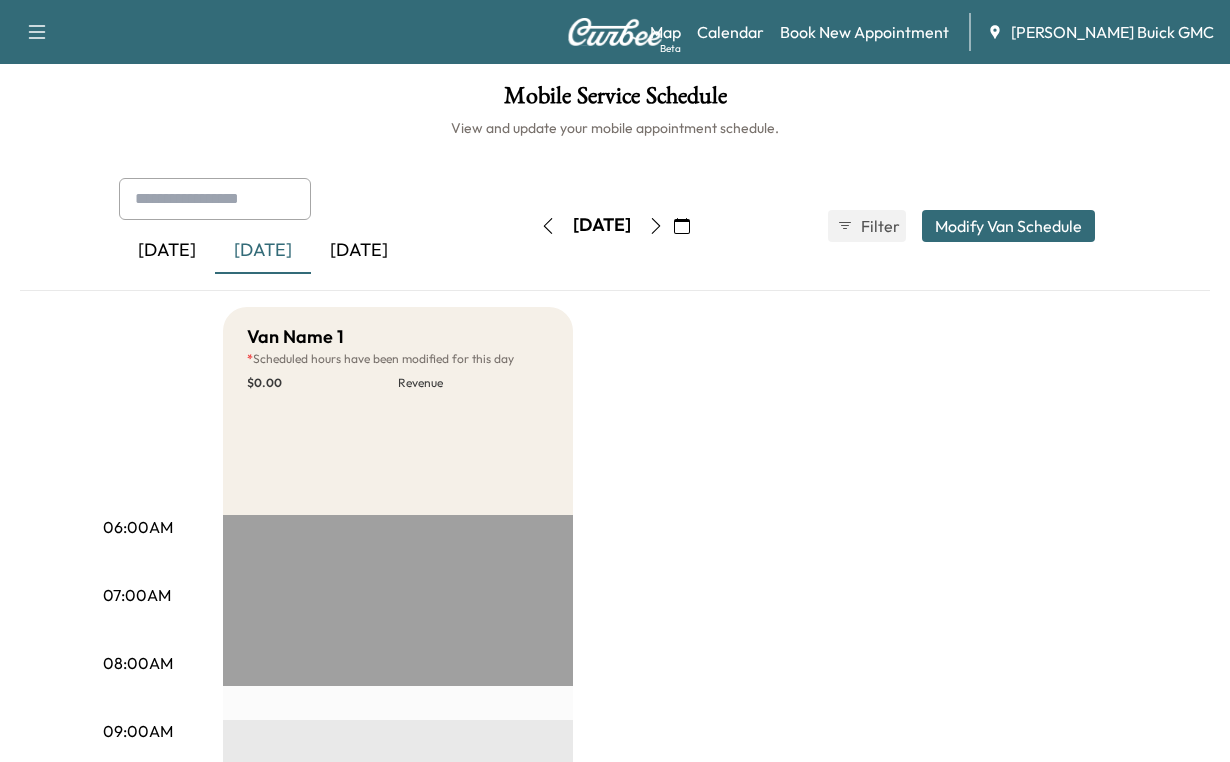 click on "[DATE]" at bounding box center (359, 251) 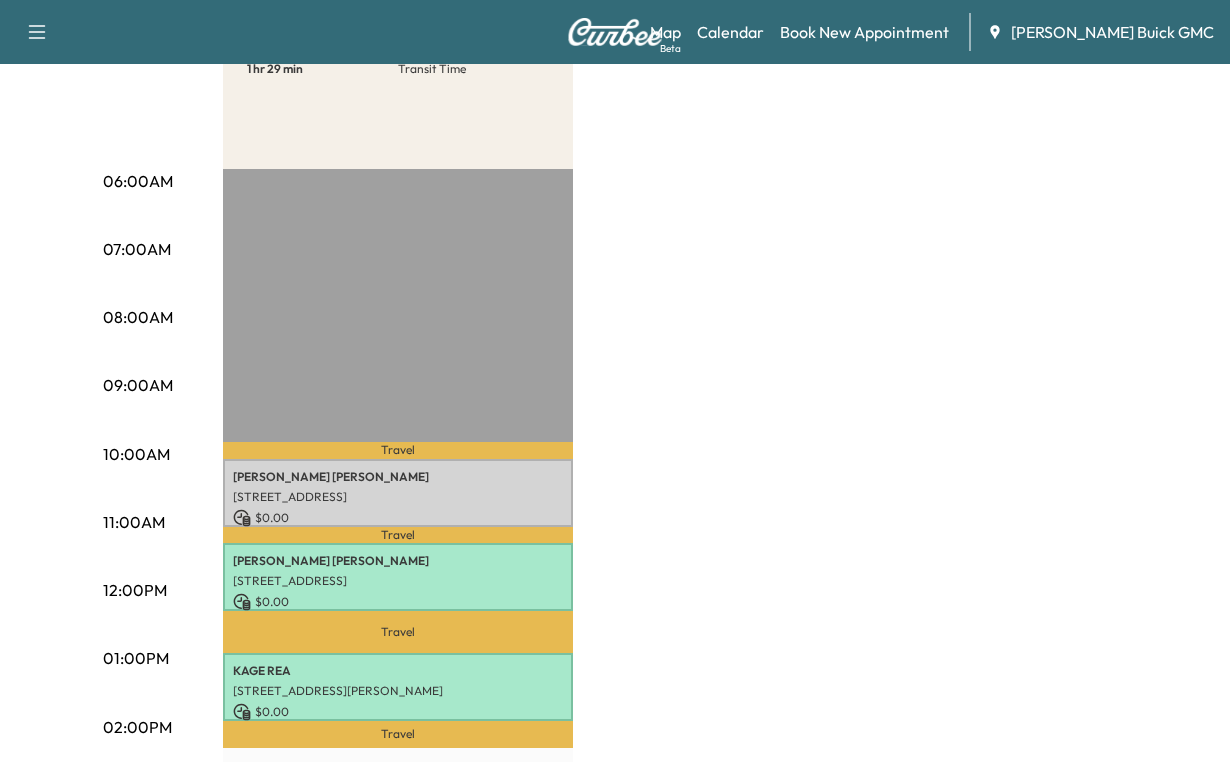 scroll, scrollTop: 0, scrollLeft: 0, axis: both 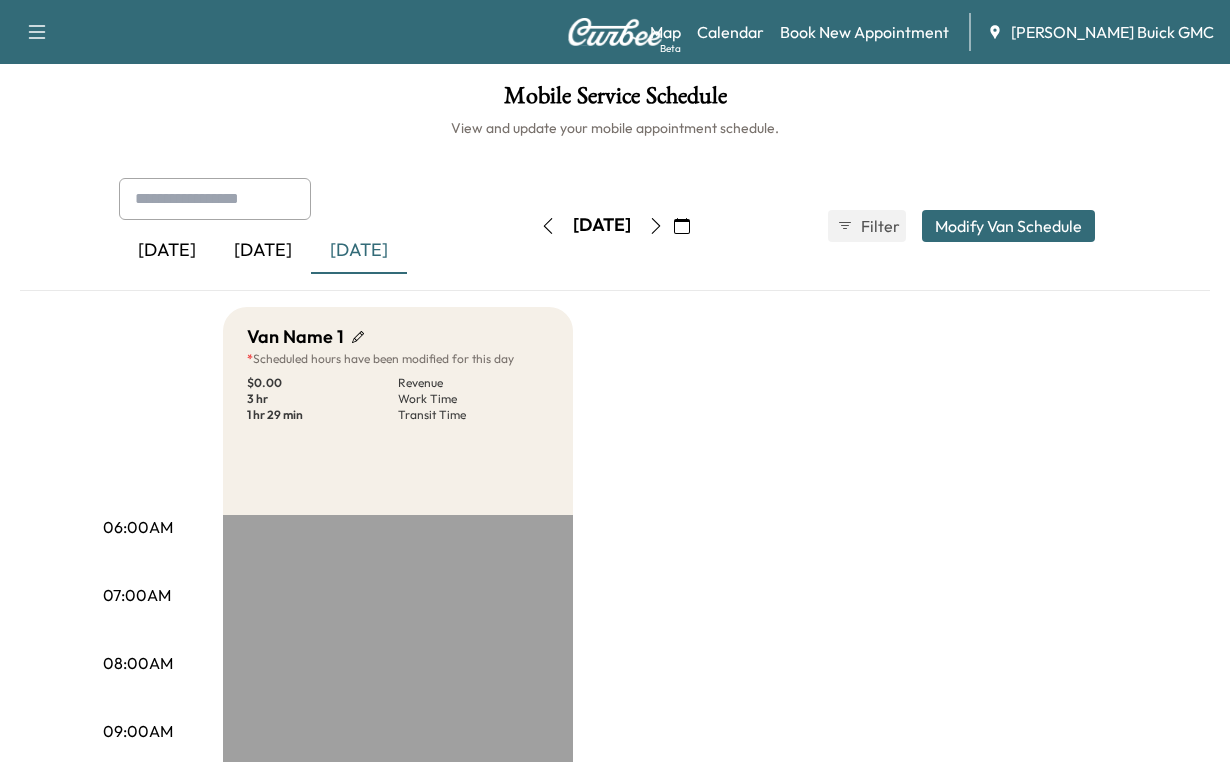 click 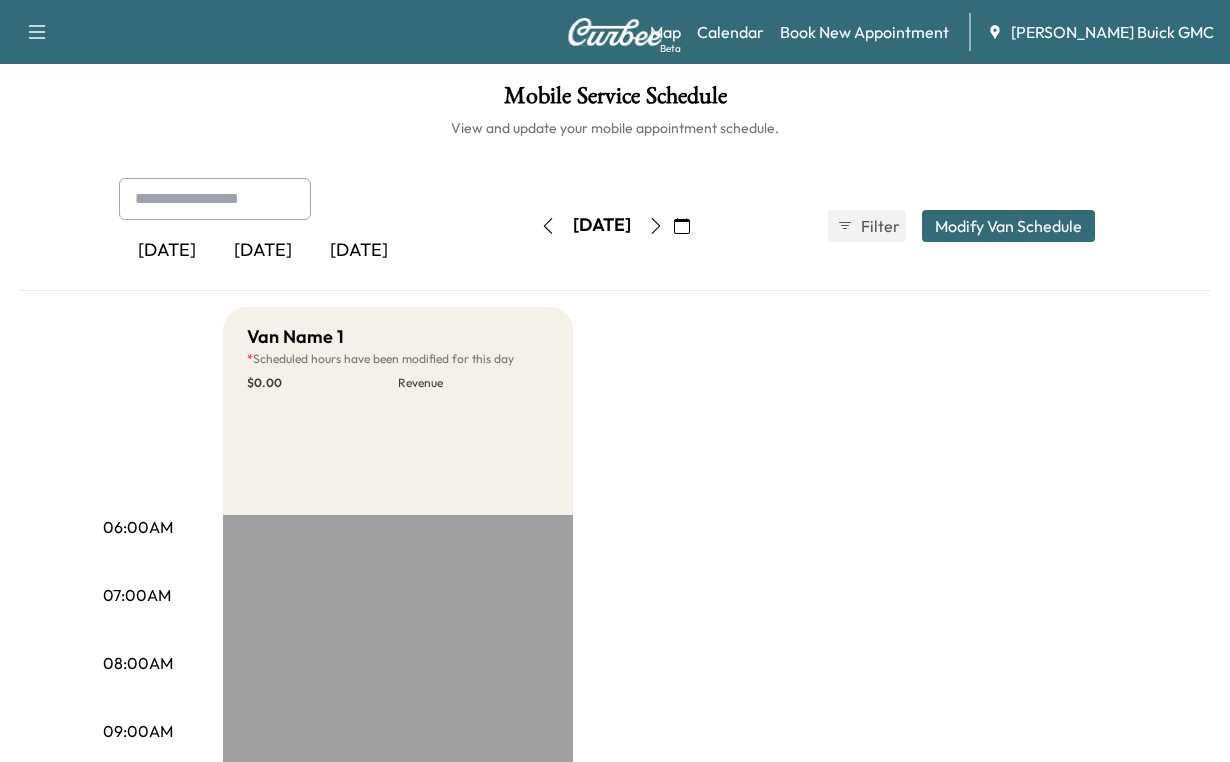 click at bounding box center [682, 226] 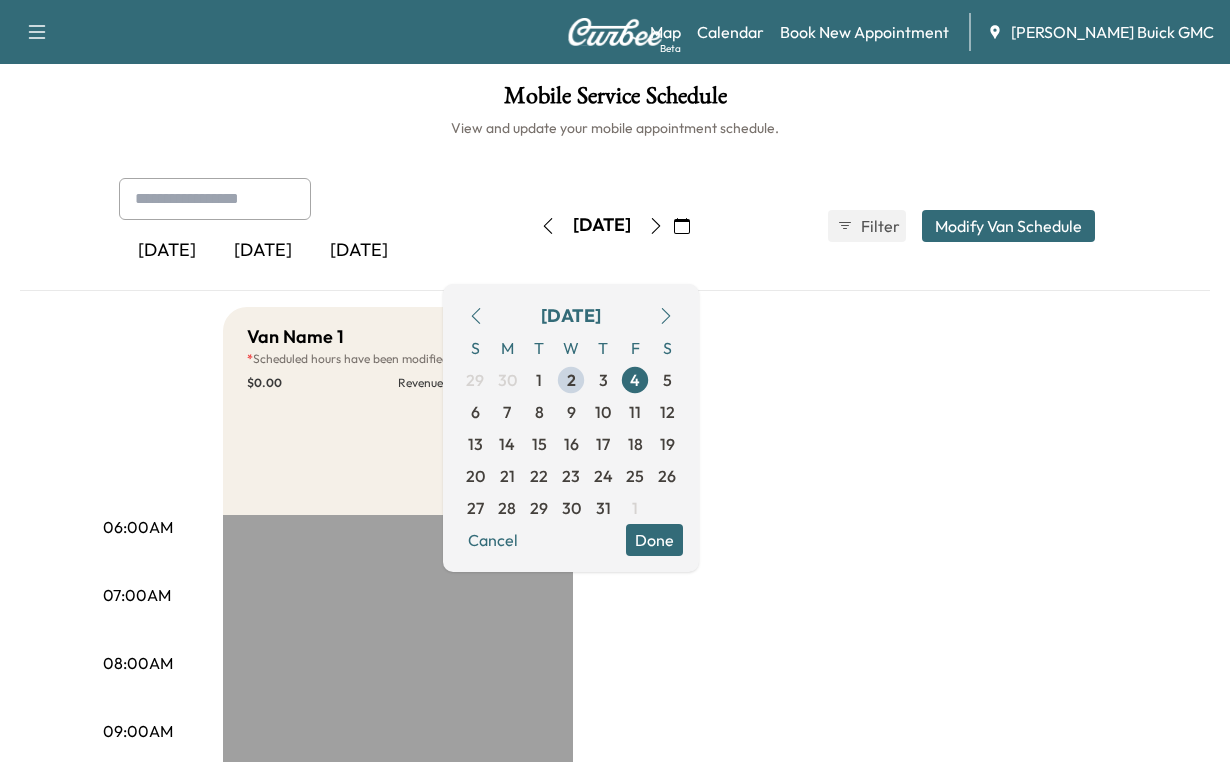 click at bounding box center [682, 226] 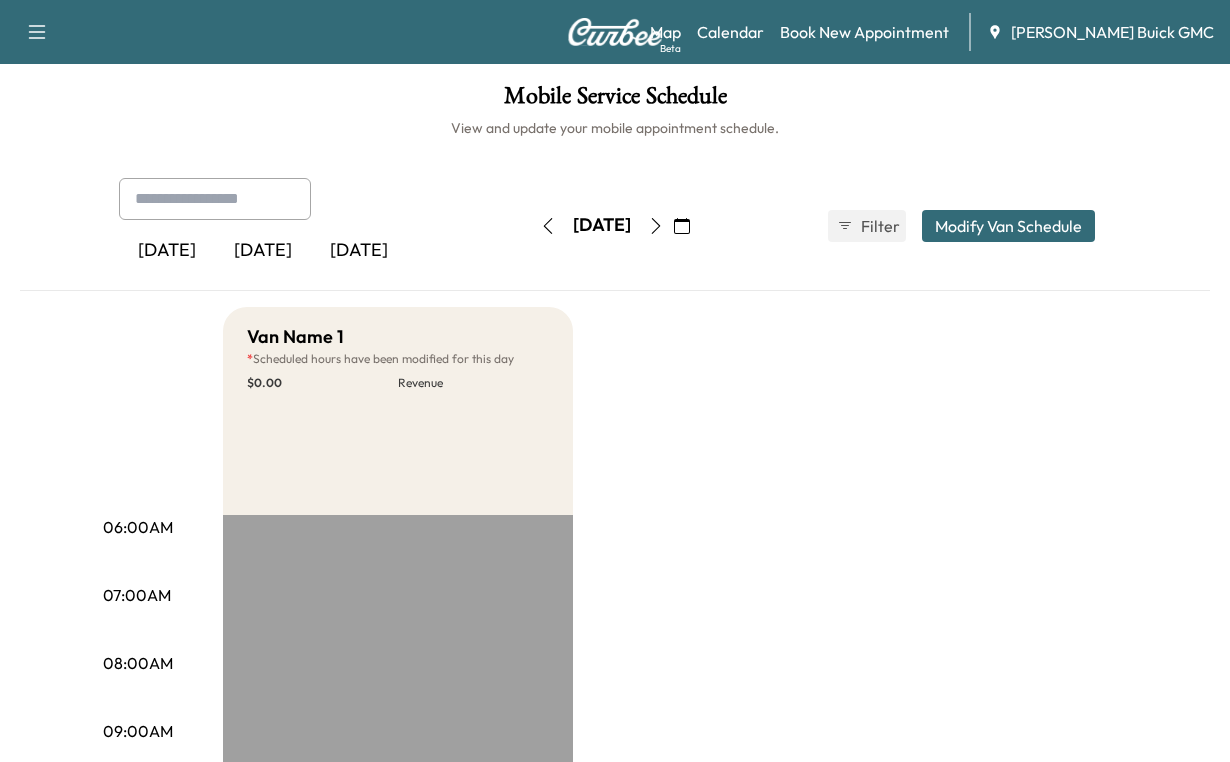 click 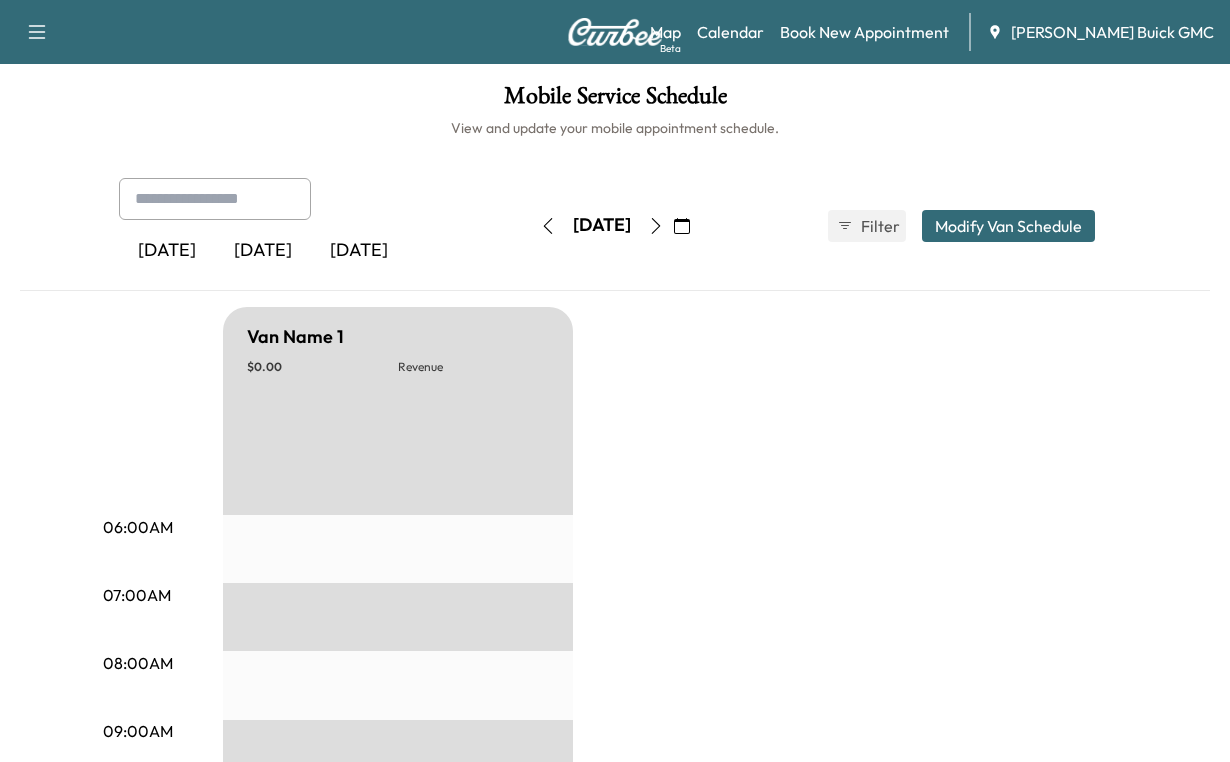 click 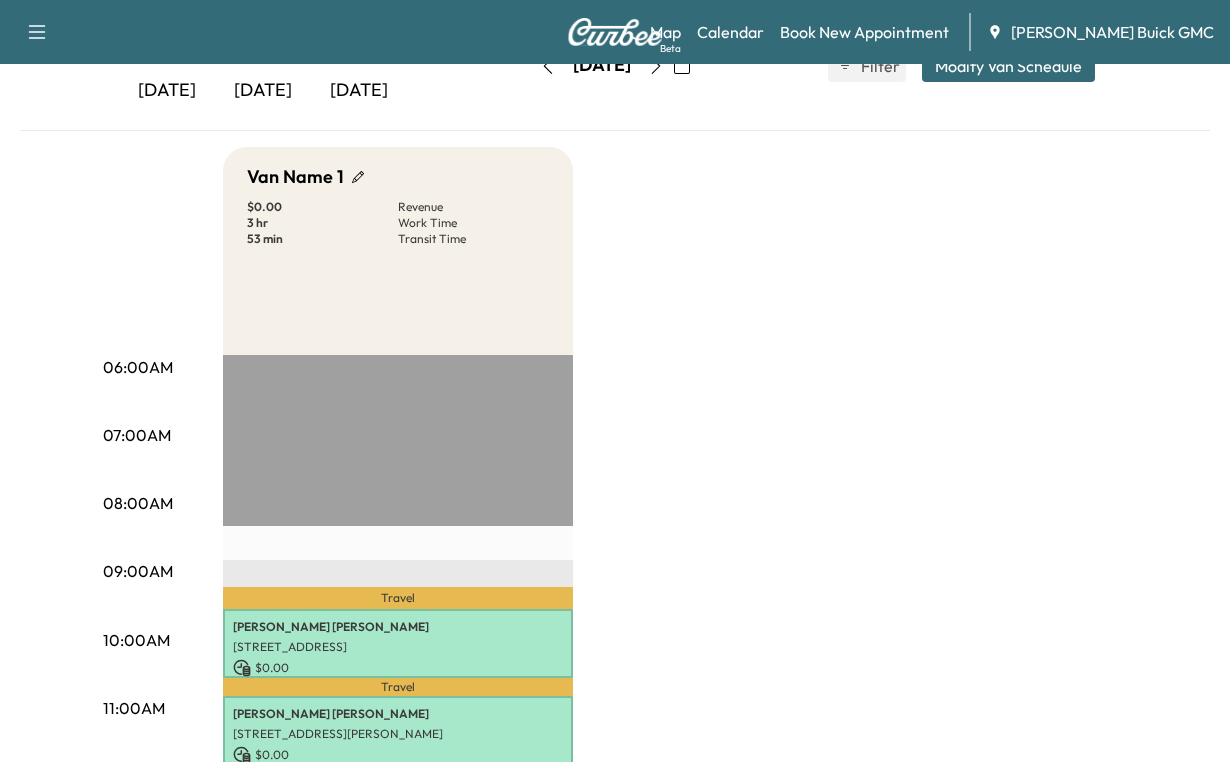 scroll, scrollTop: 0, scrollLeft: 0, axis: both 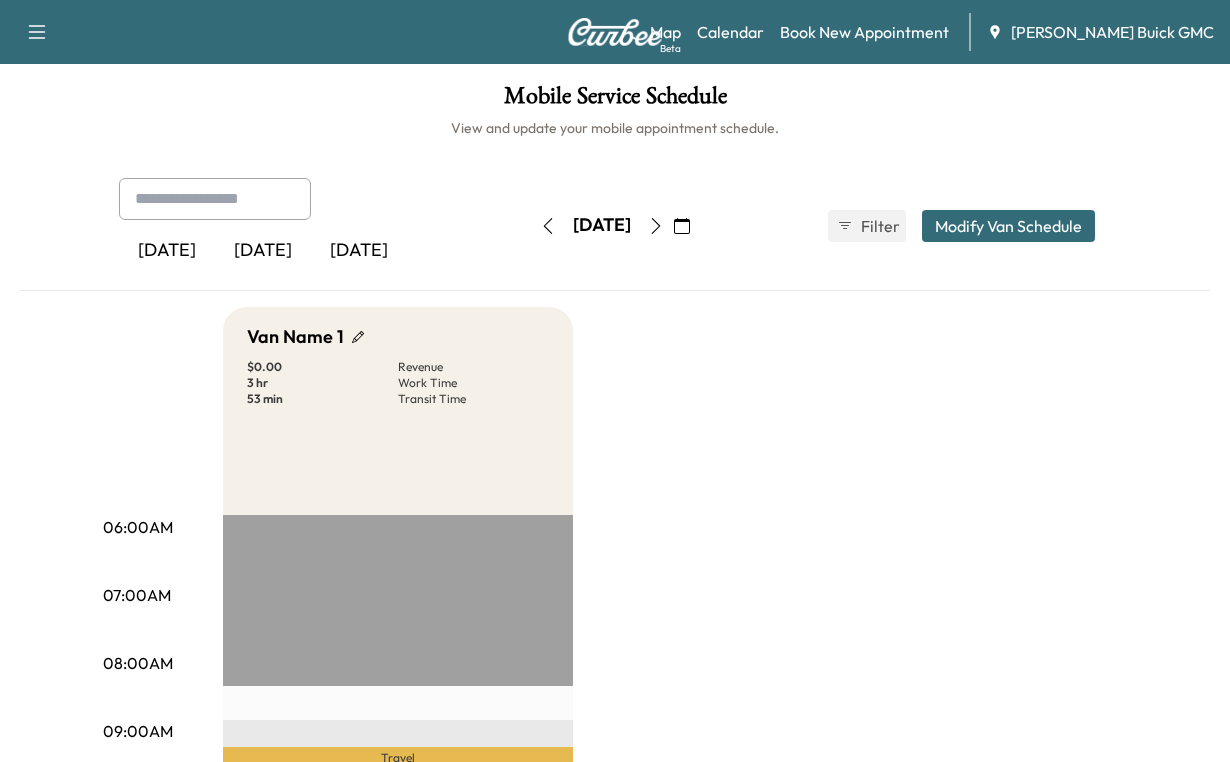 click on "[DATE]" at bounding box center (263, 251) 